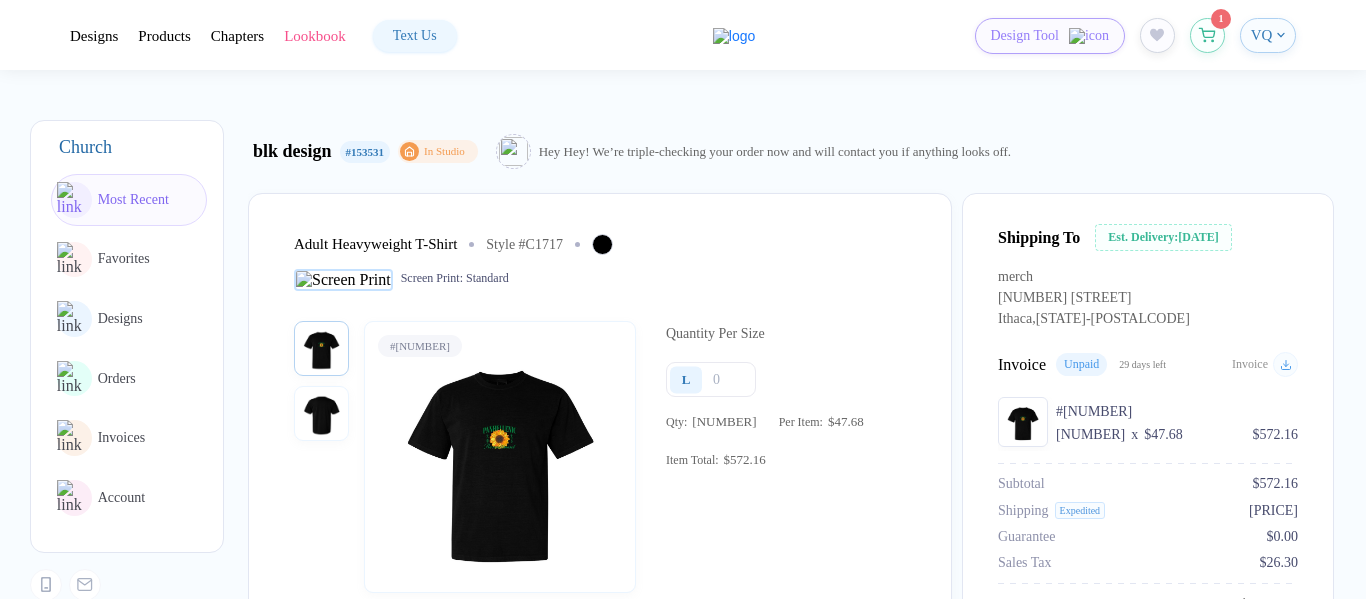 scroll, scrollTop: 0, scrollLeft: 0, axis: both 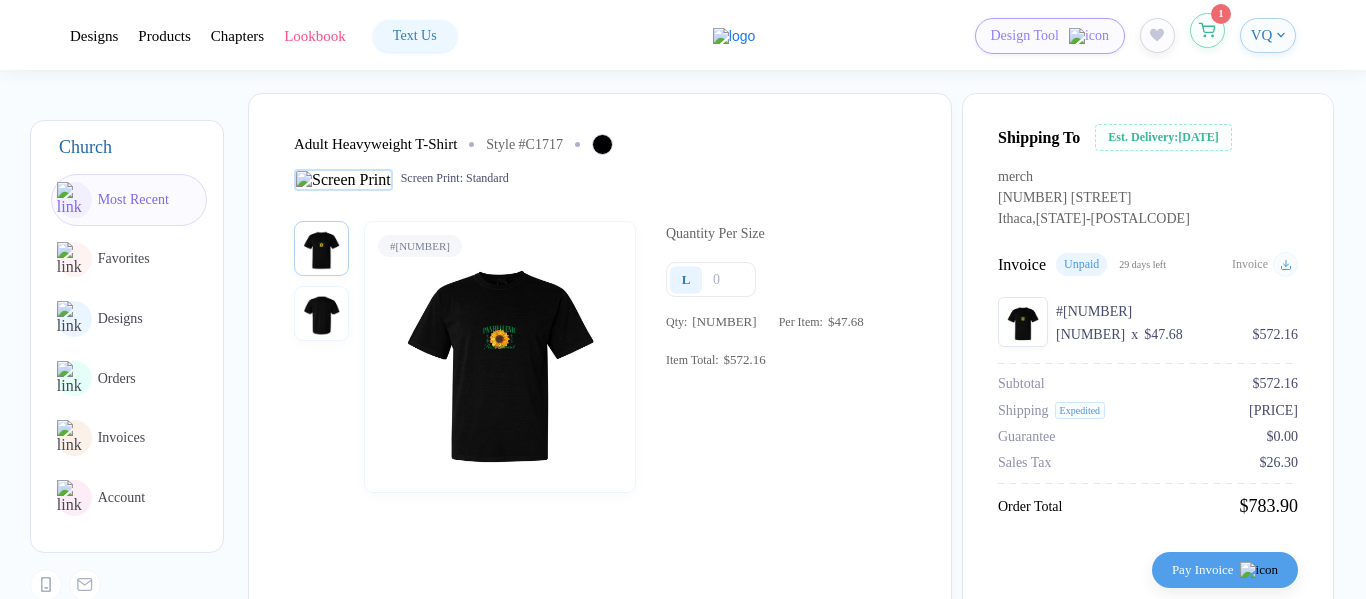 click at bounding box center [1207, 30] 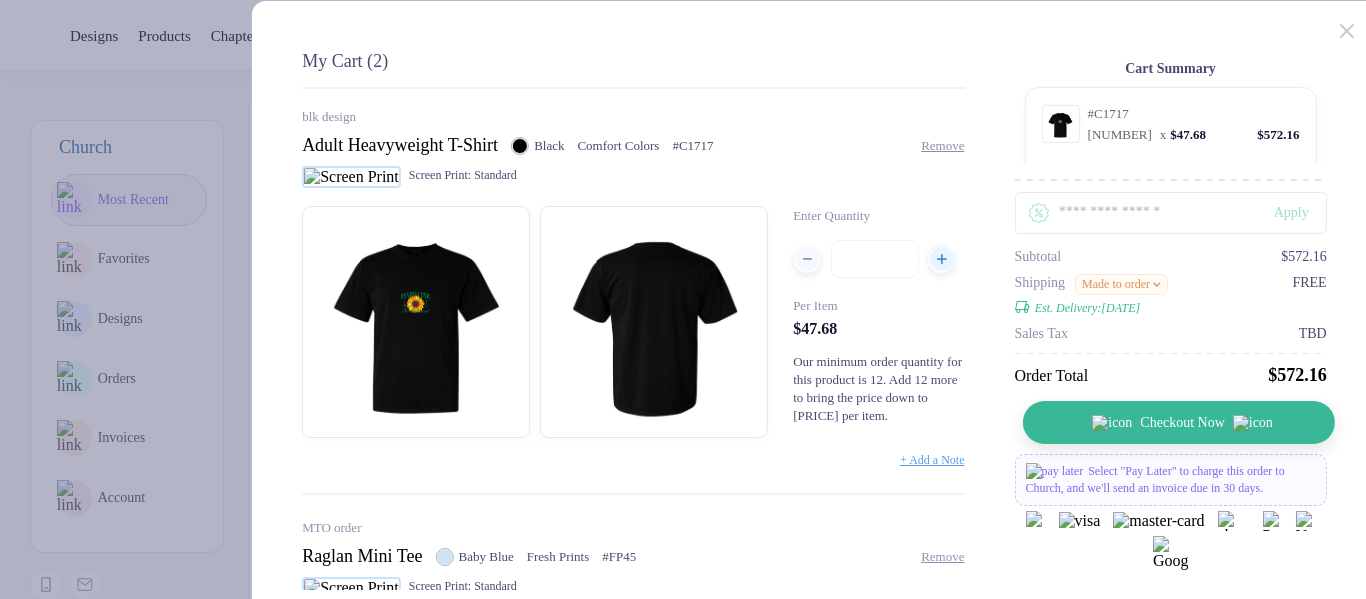 click on "Checkout Now" at bounding box center [1178, 422] 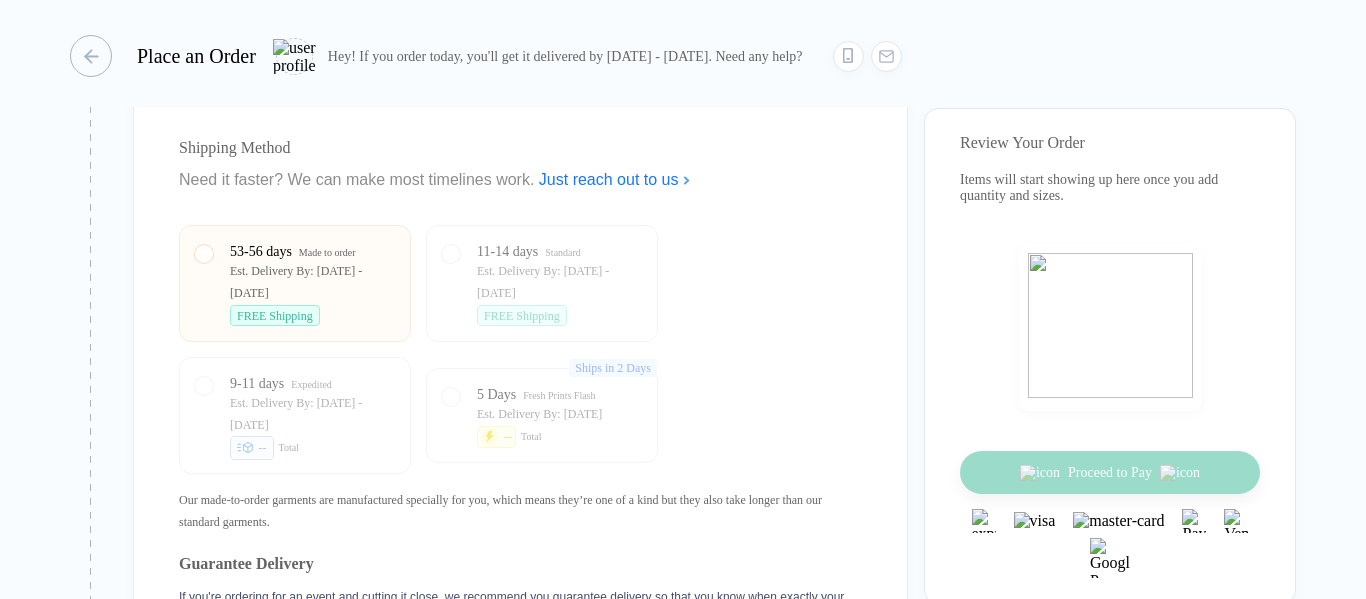 scroll, scrollTop: 2400, scrollLeft: 0, axis: vertical 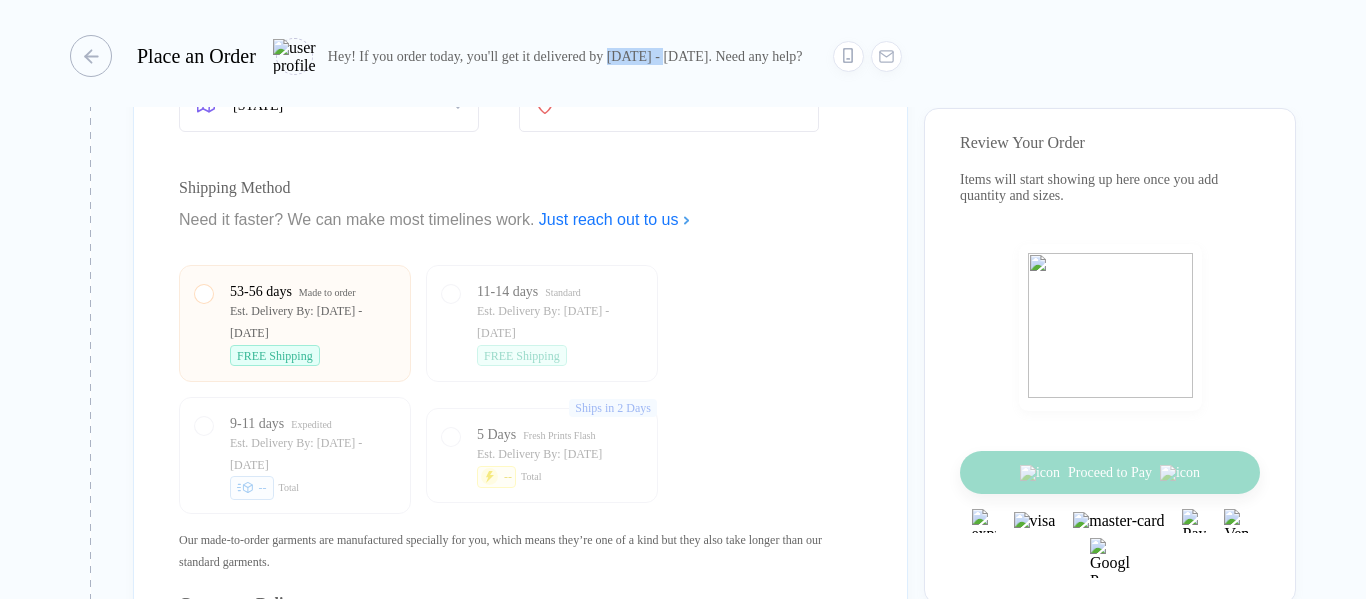 drag, startPoint x: 675, startPoint y: 54, endPoint x: 746, endPoint y: 61, distance: 71.34424 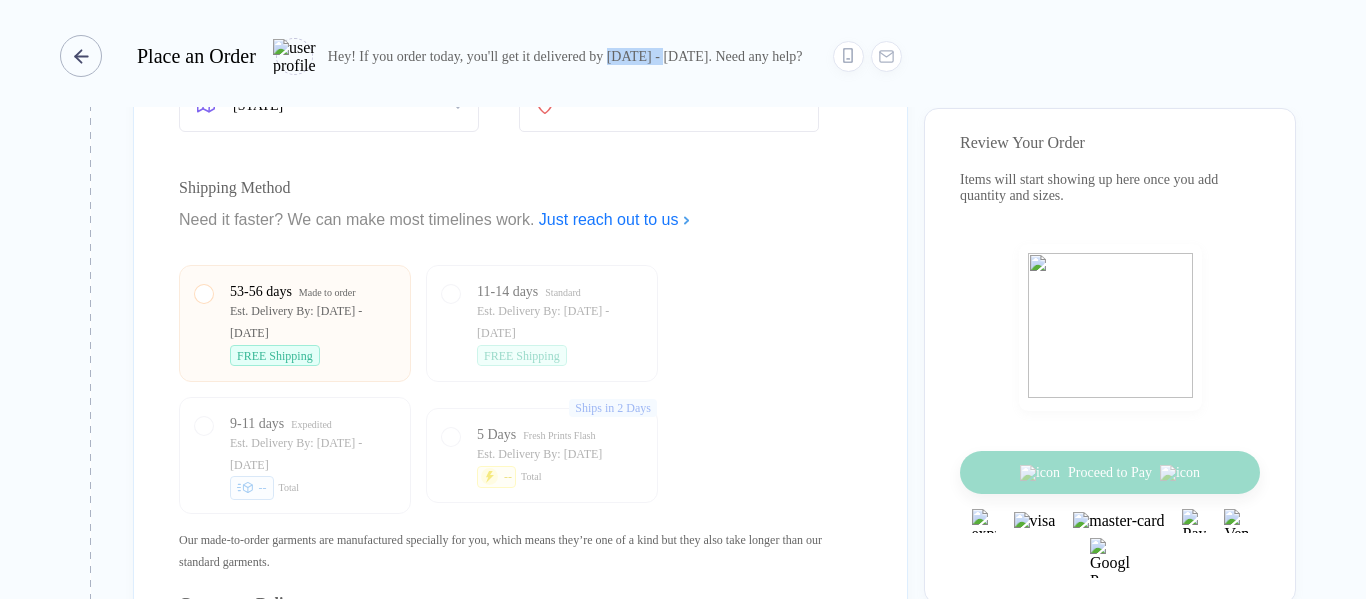 click at bounding box center [81, 56] 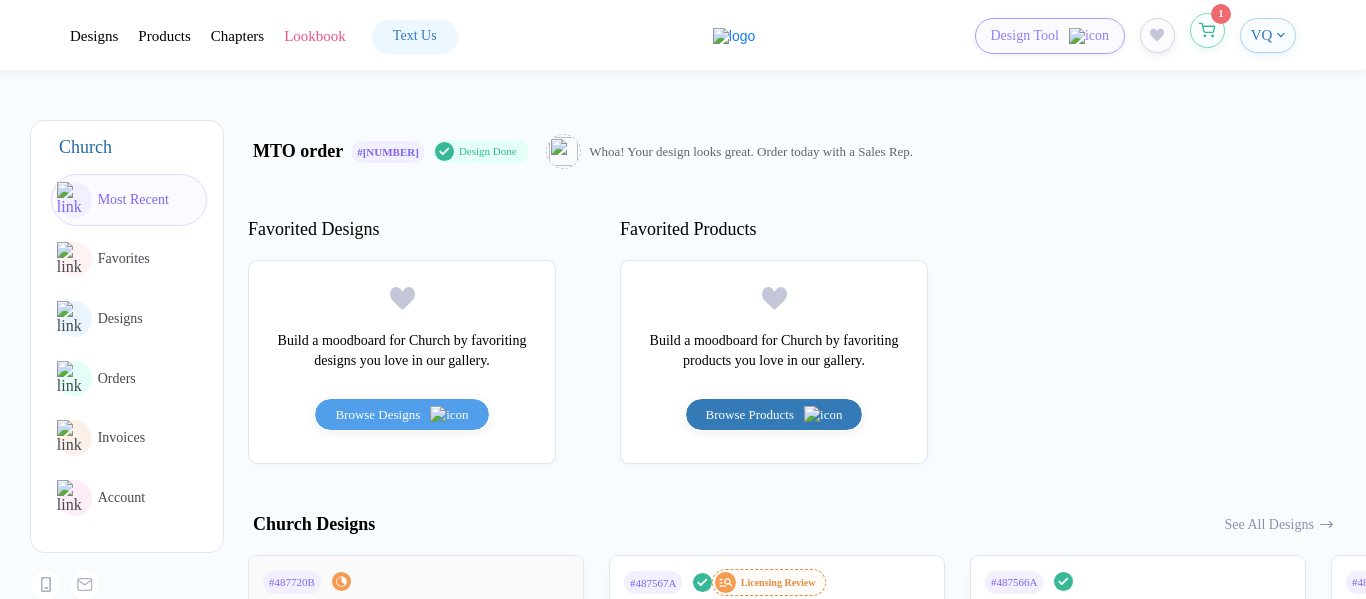 click at bounding box center [1207, 30] 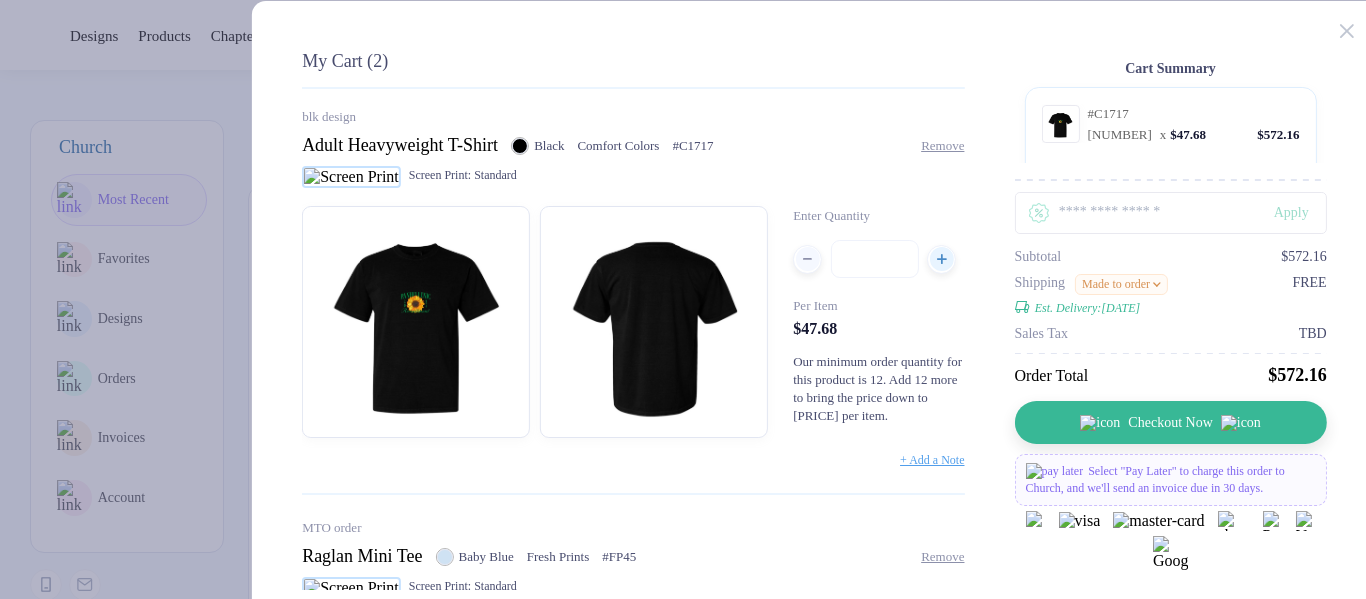 click on "Made to order" at bounding box center (1121, 284) 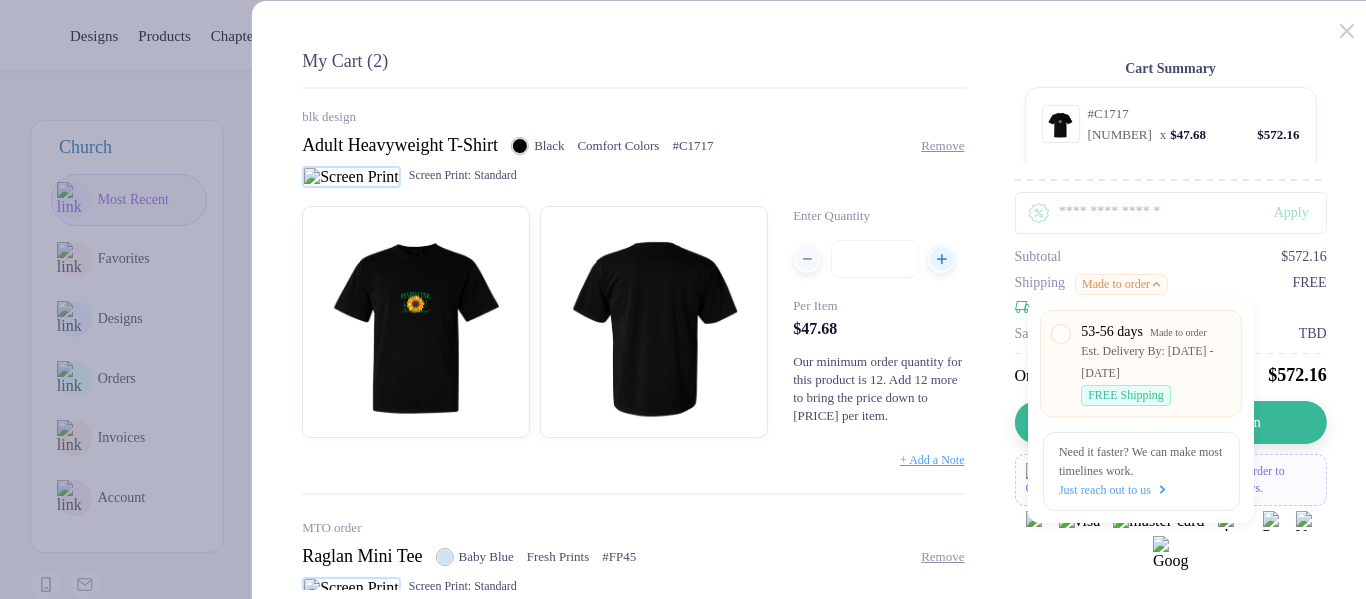 click on "Made to order" at bounding box center (1121, 284) 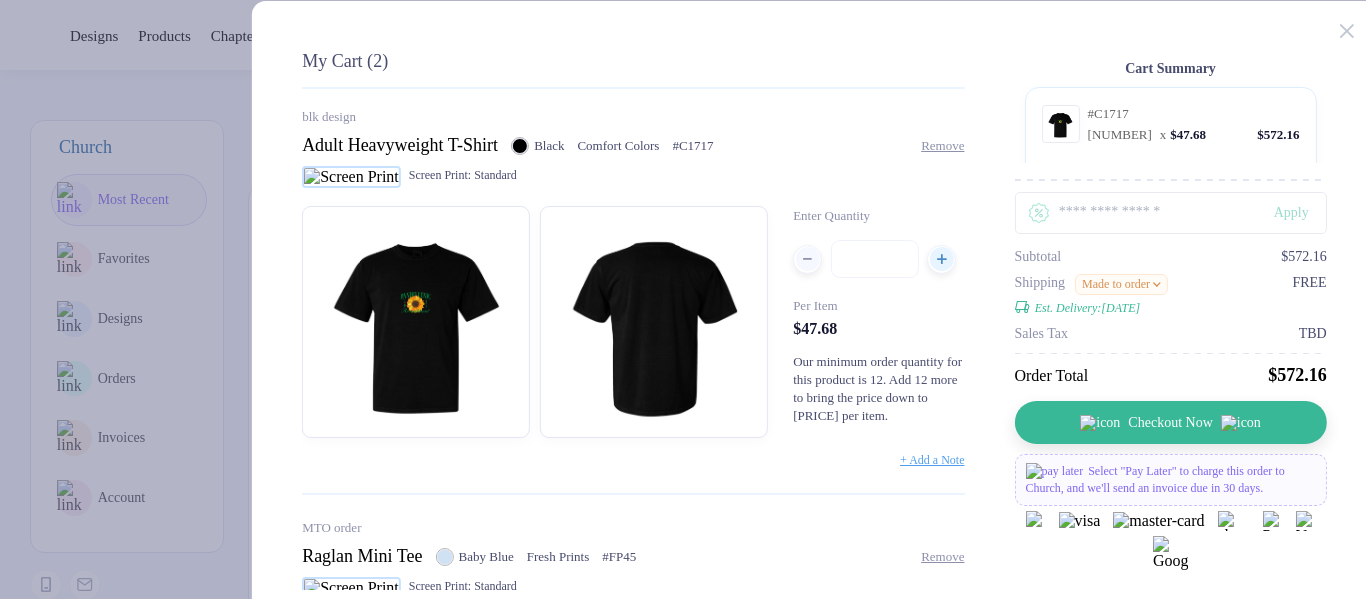 click on "Made to order" at bounding box center [1121, 284] 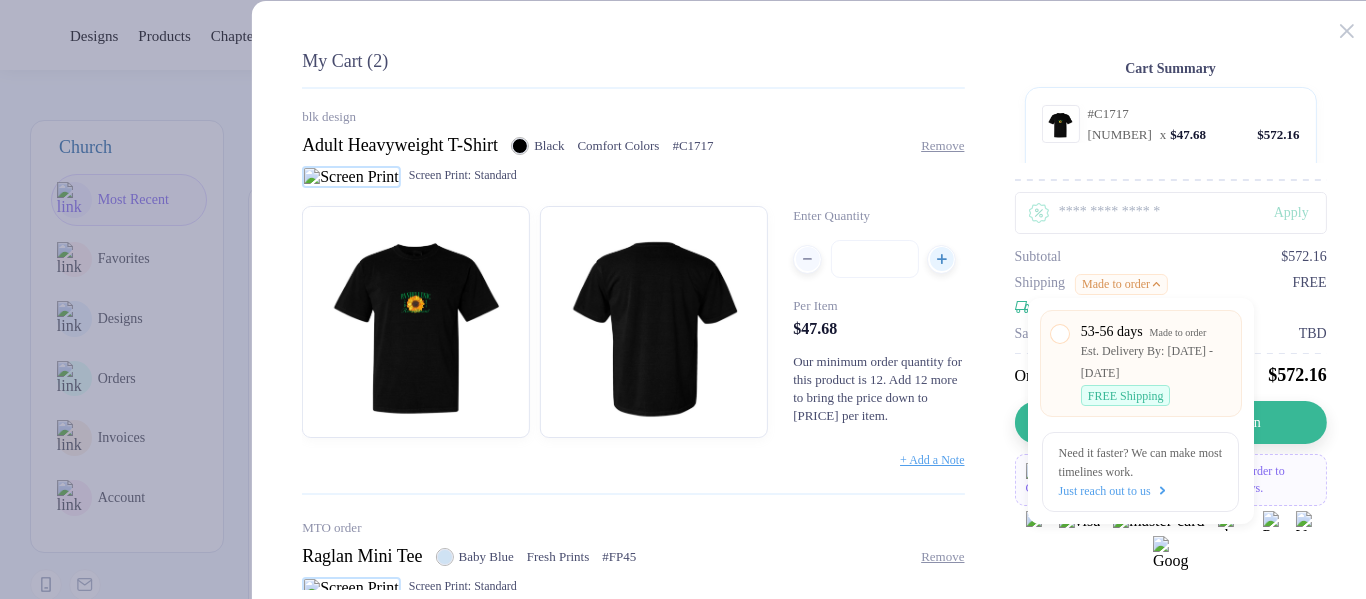 click on "Made to order" at bounding box center [1121, 284] 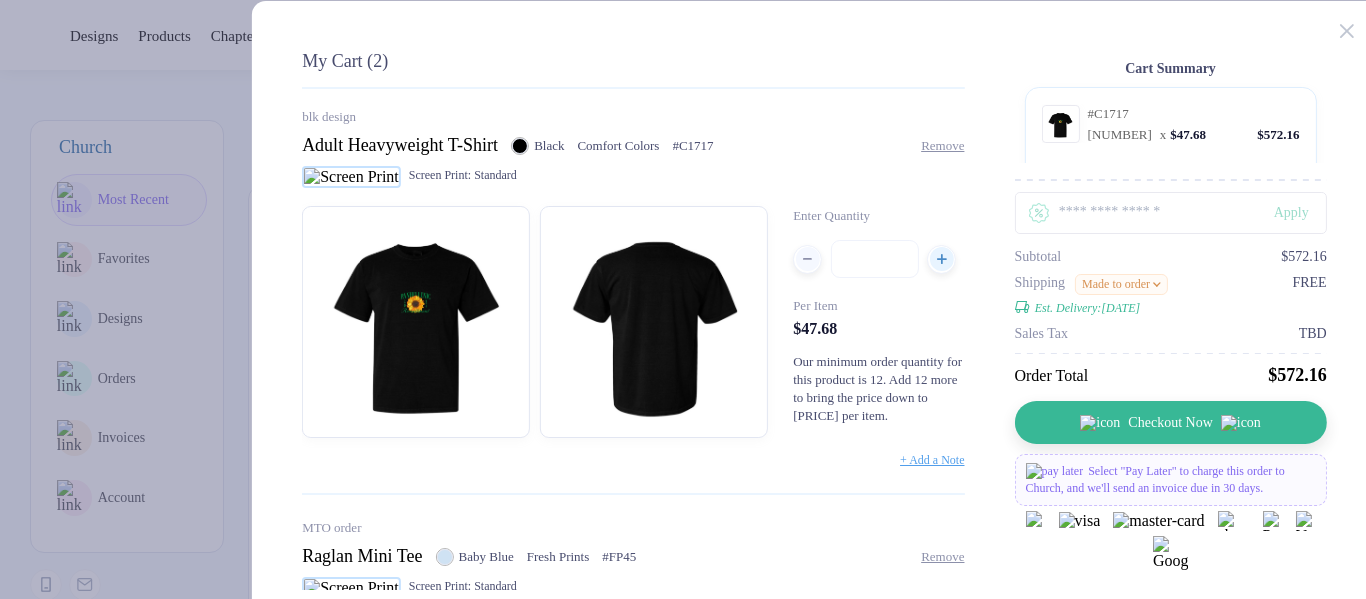 click on "Made to order" at bounding box center [1121, 284] 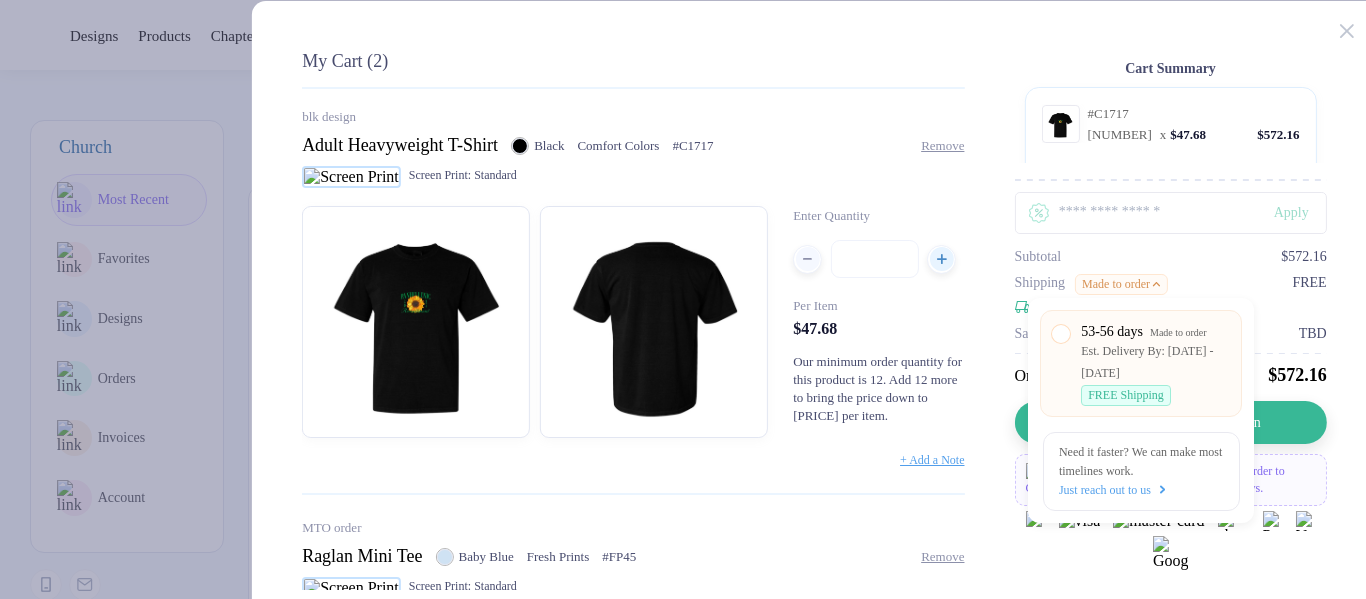 click on "Per Item $47.68" at bounding box center (878, 317) 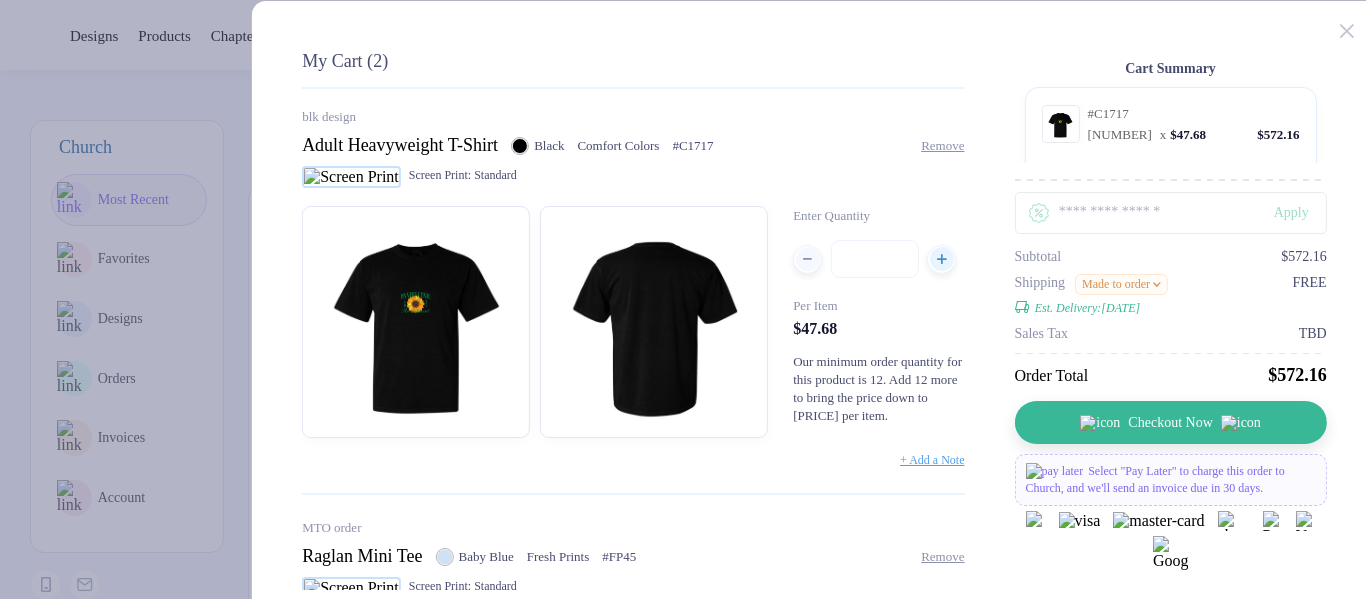 click on "Made to order" at bounding box center (1121, 284) 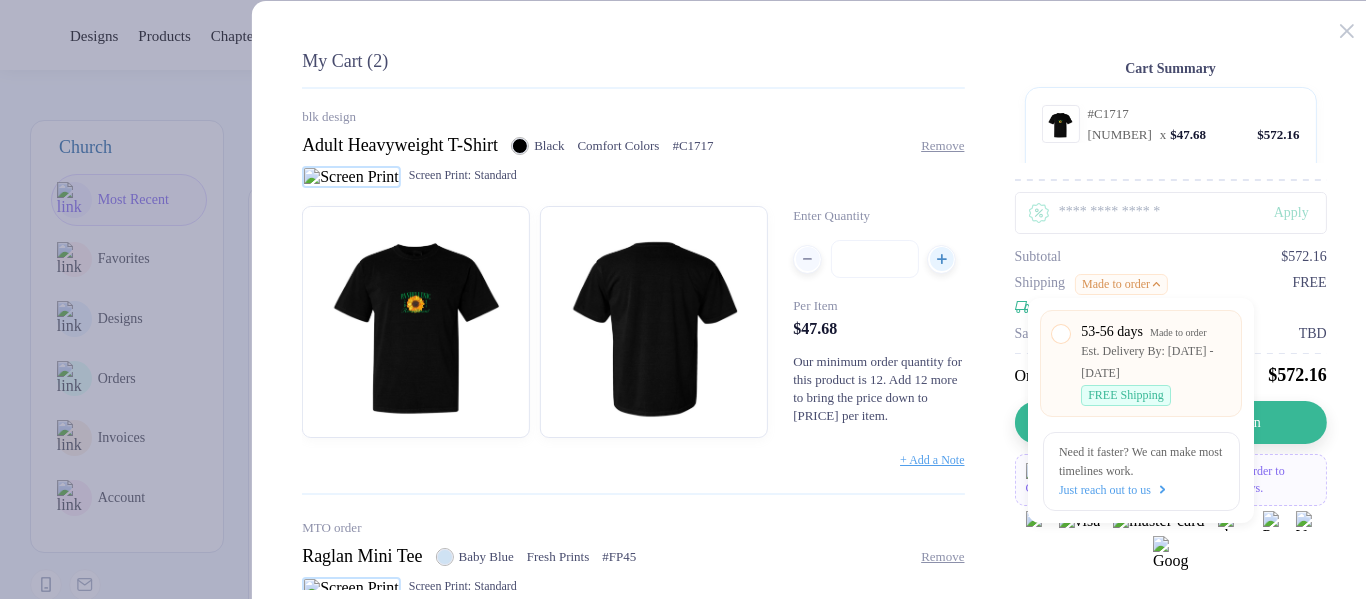 click on "Subtotal $572.16" at bounding box center [1170, 257] 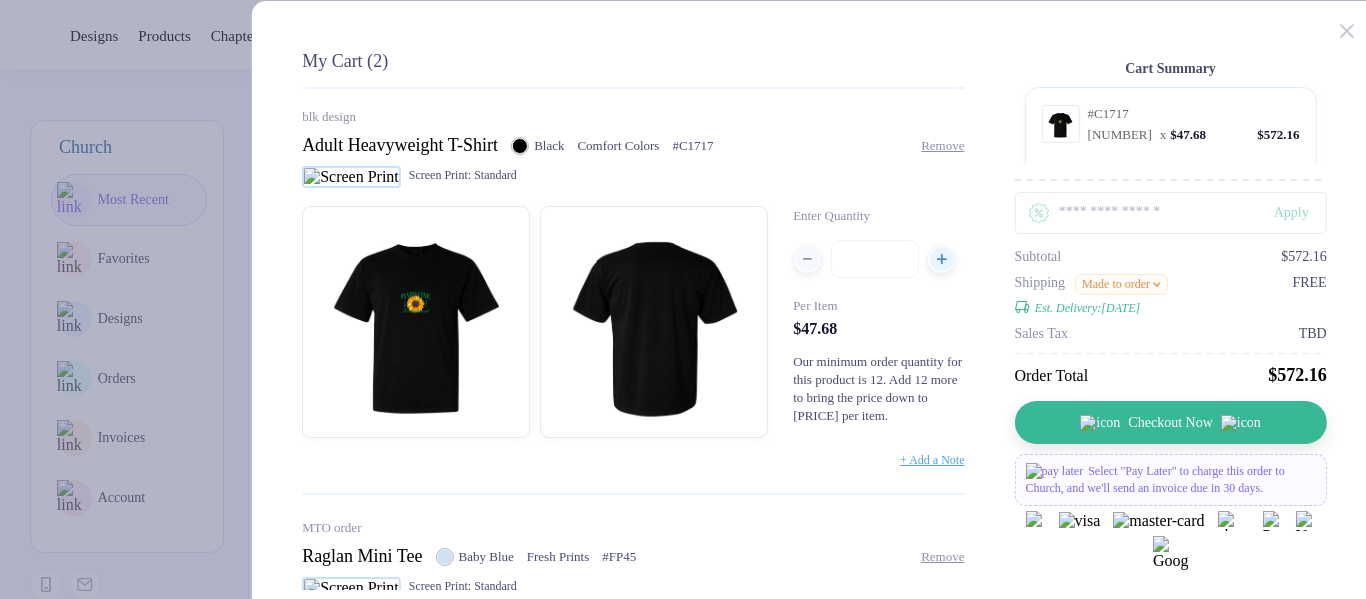 click on "Made to order" at bounding box center [1121, 284] 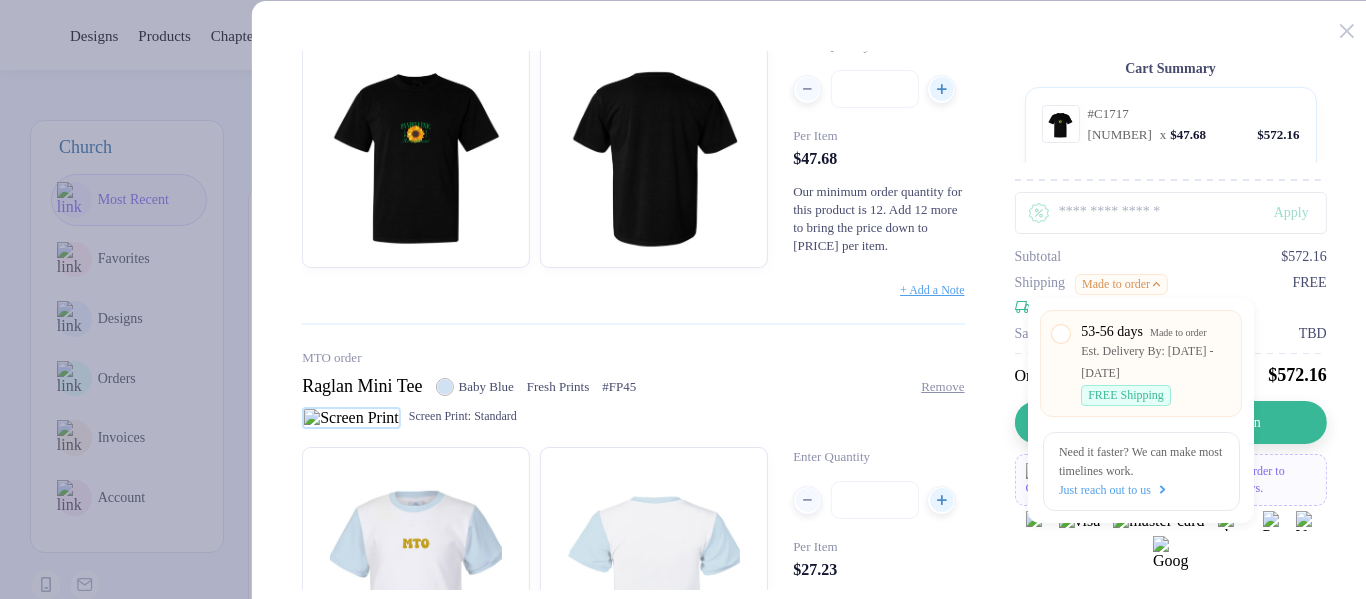 scroll, scrollTop: 0, scrollLeft: 0, axis: both 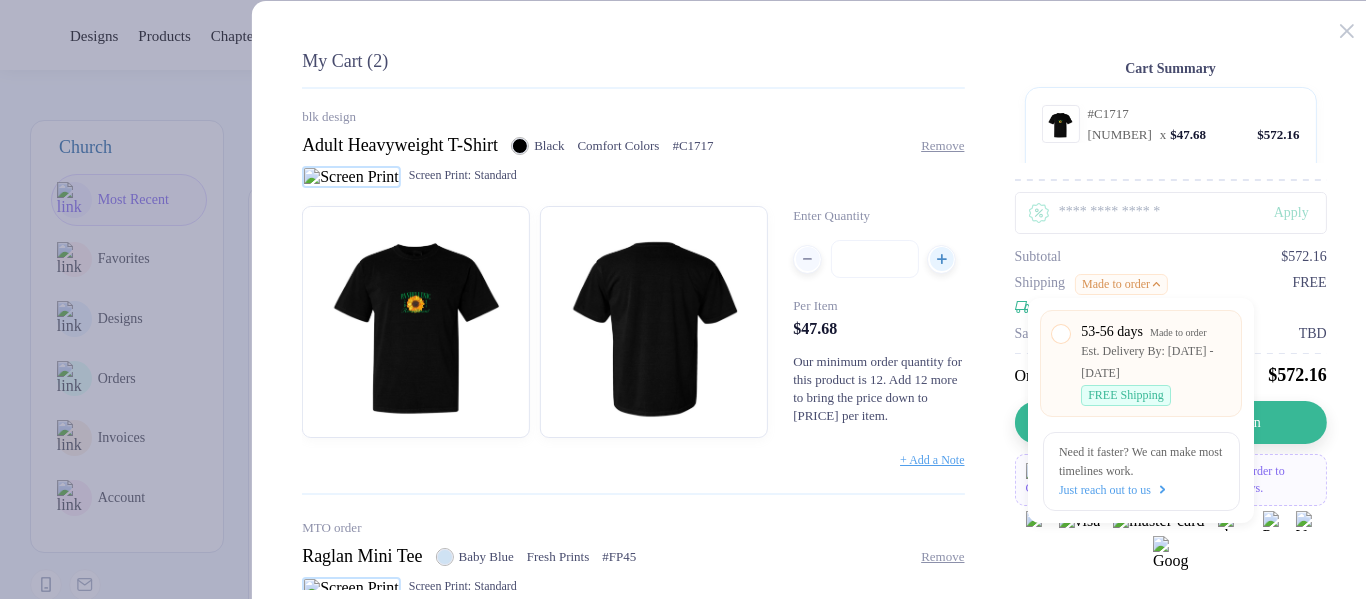 click on "Subtotal $572.16" at bounding box center [1170, 257] 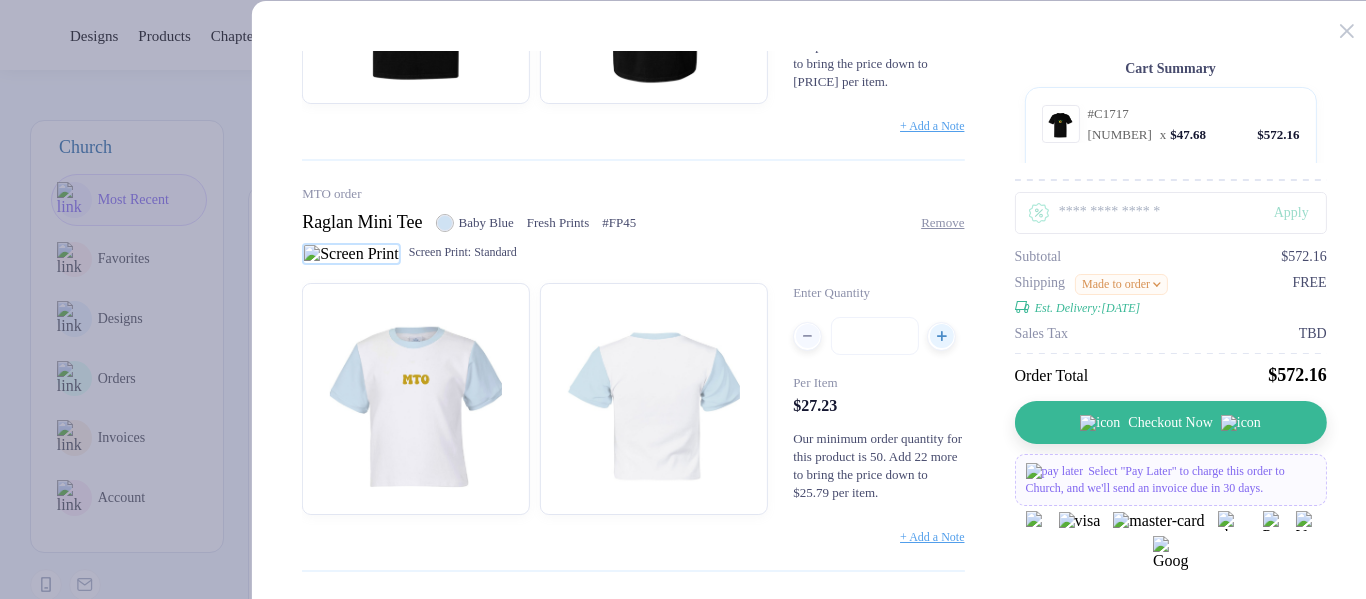 scroll, scrollTop: 353, scrollLeft: 0, axis: vertical 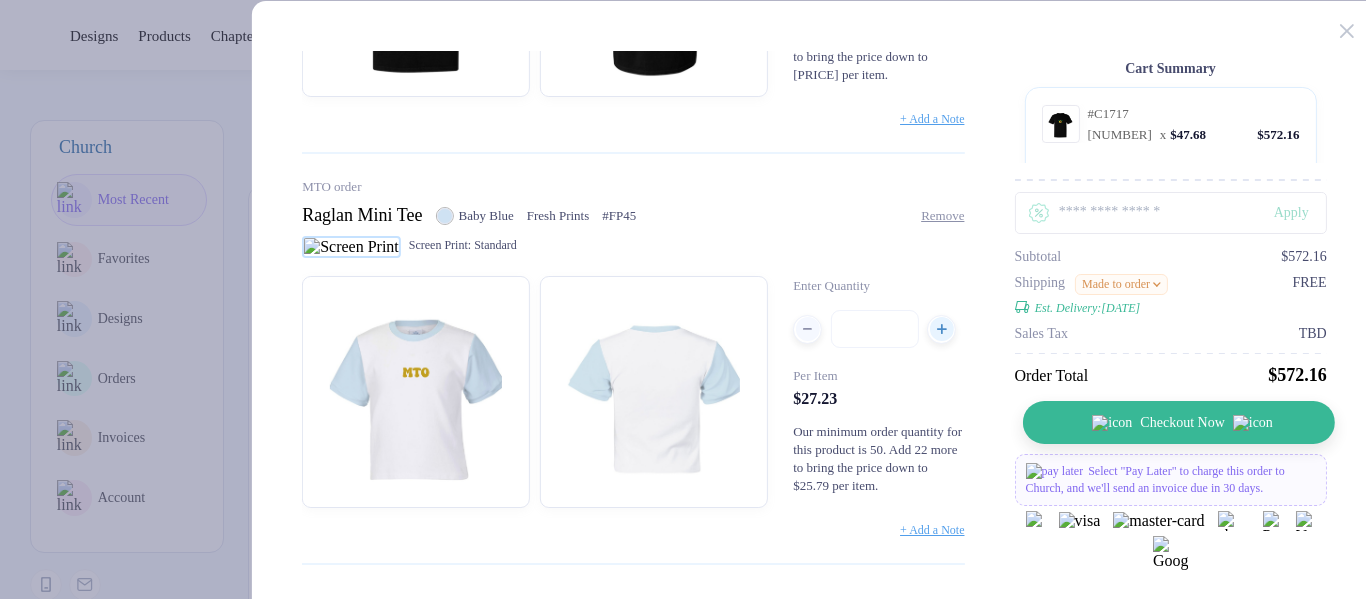 click on "Checkout Now" at bounding box center [1178, 422] 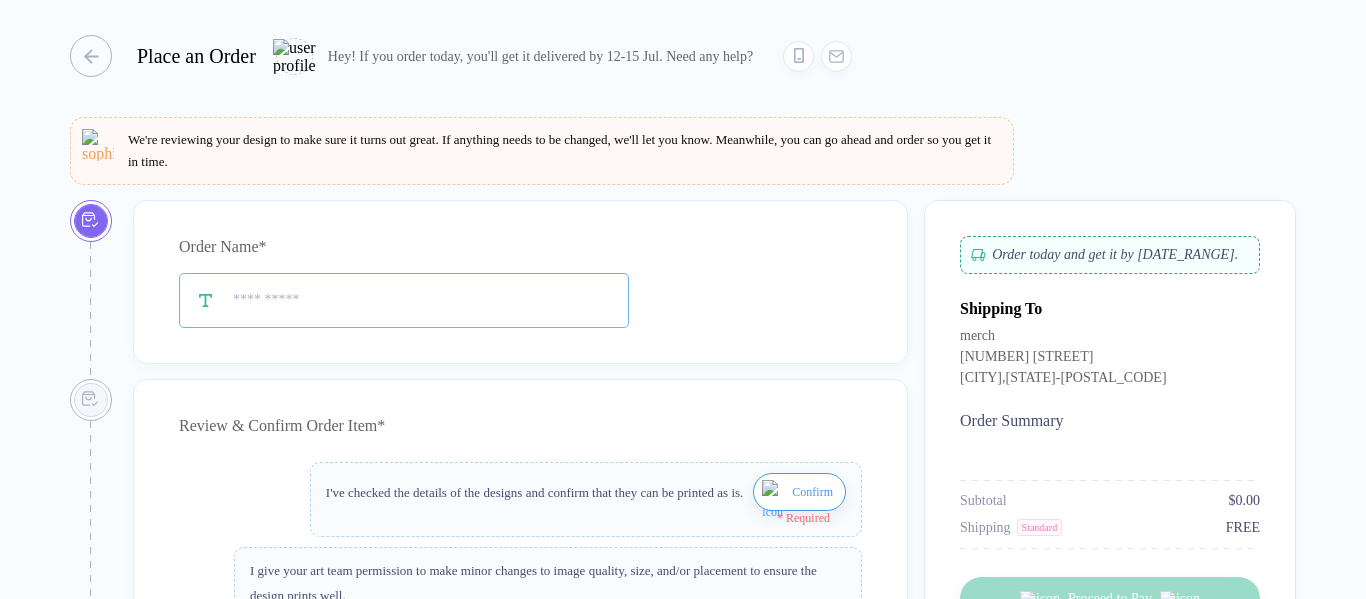 scroll, scrollTop: 0, scrollLeft: 0, axis: both 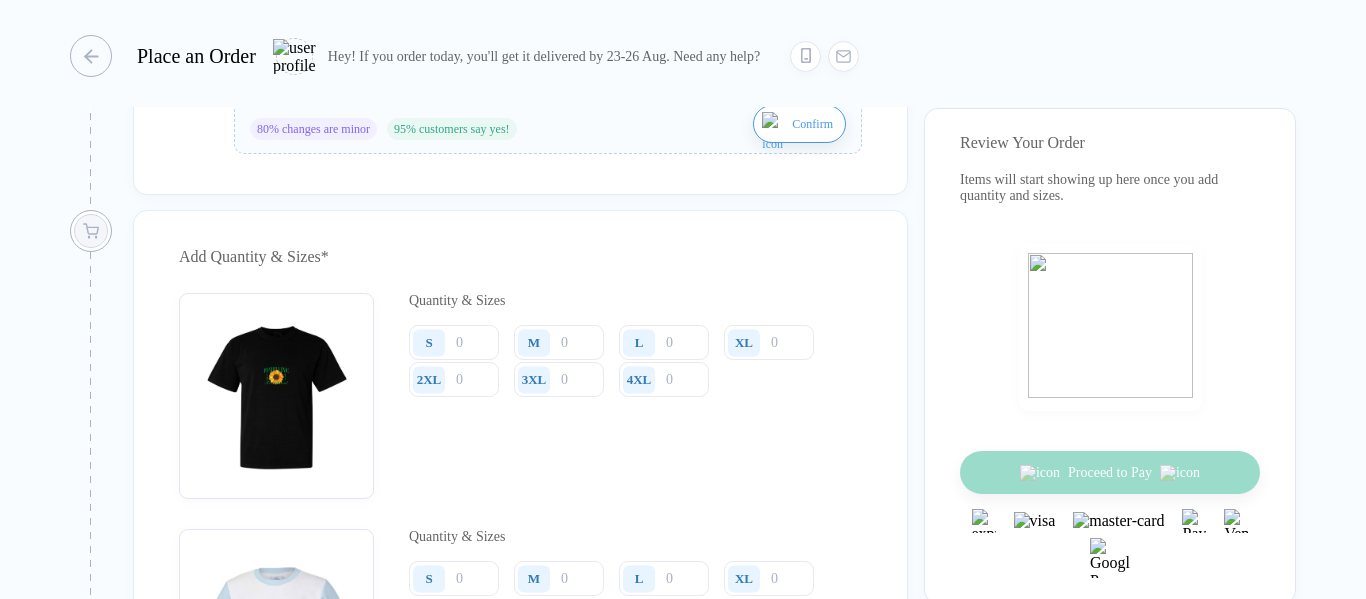 drag, startPoint x: 532, startPoint y: 358, endPoint x: 547, endPoint y: 365, distance: 16.552946 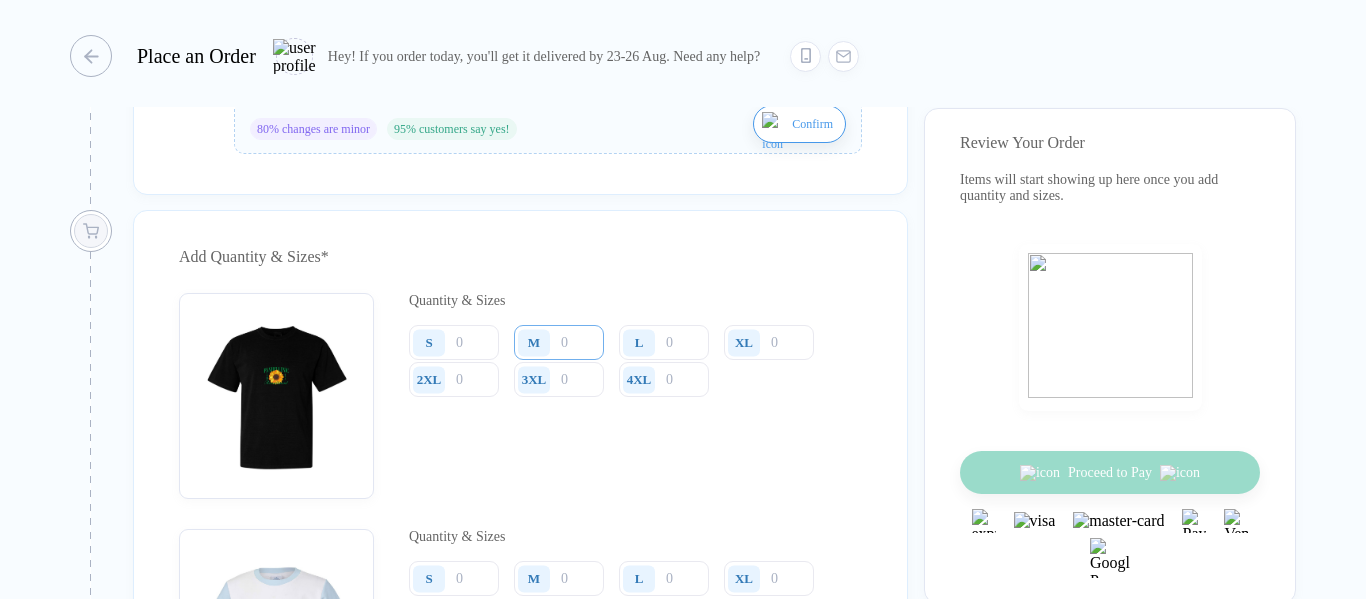 click at bounding box center [559, 342] 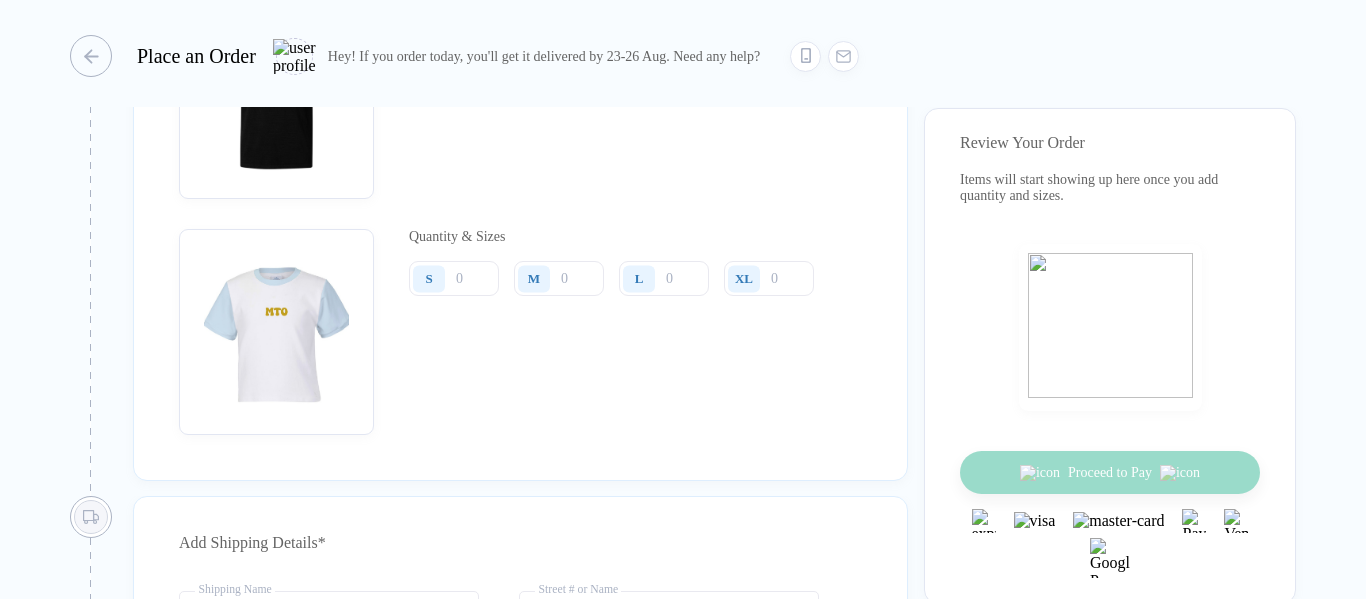 scroll, scrollTop: 1600, scrollLeft: 0, axis: vertical 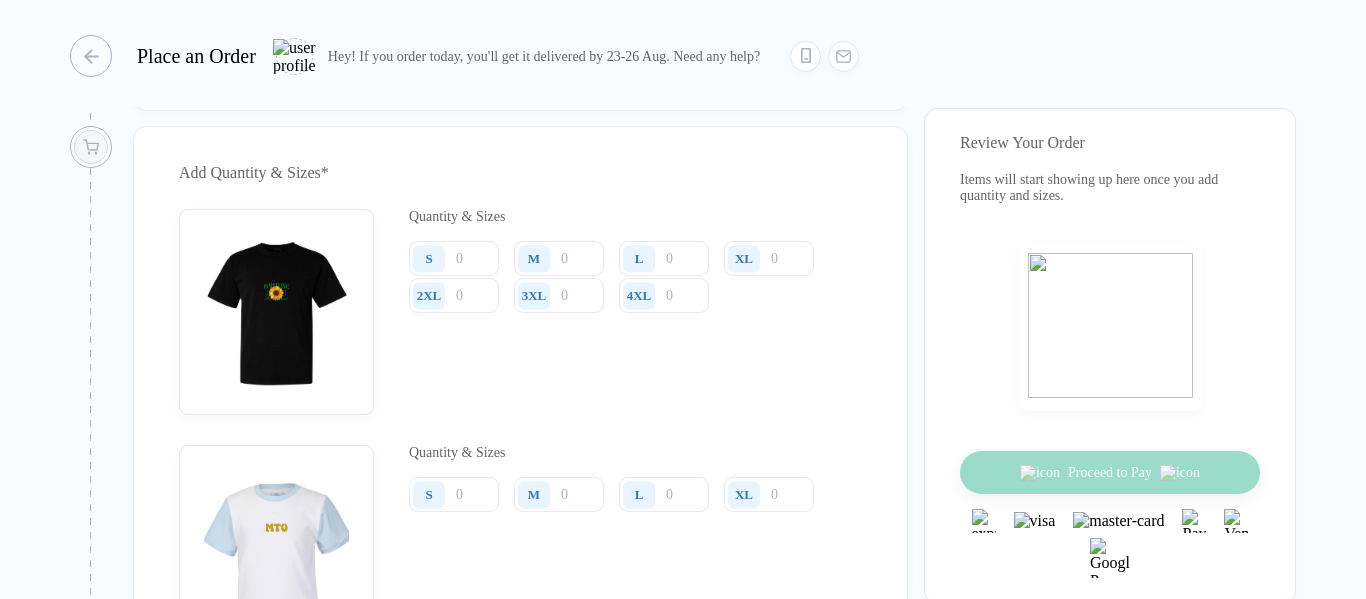 click on "M" at bounding box center [432, 258] 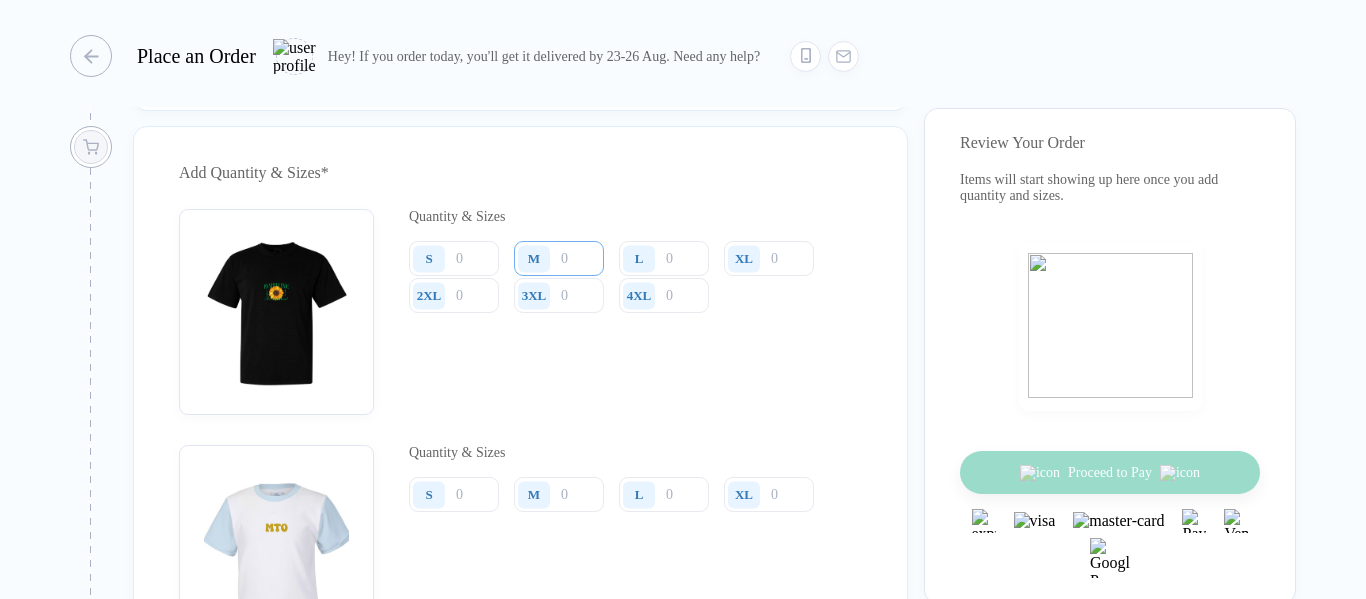 click at bounding box center (559, 258) 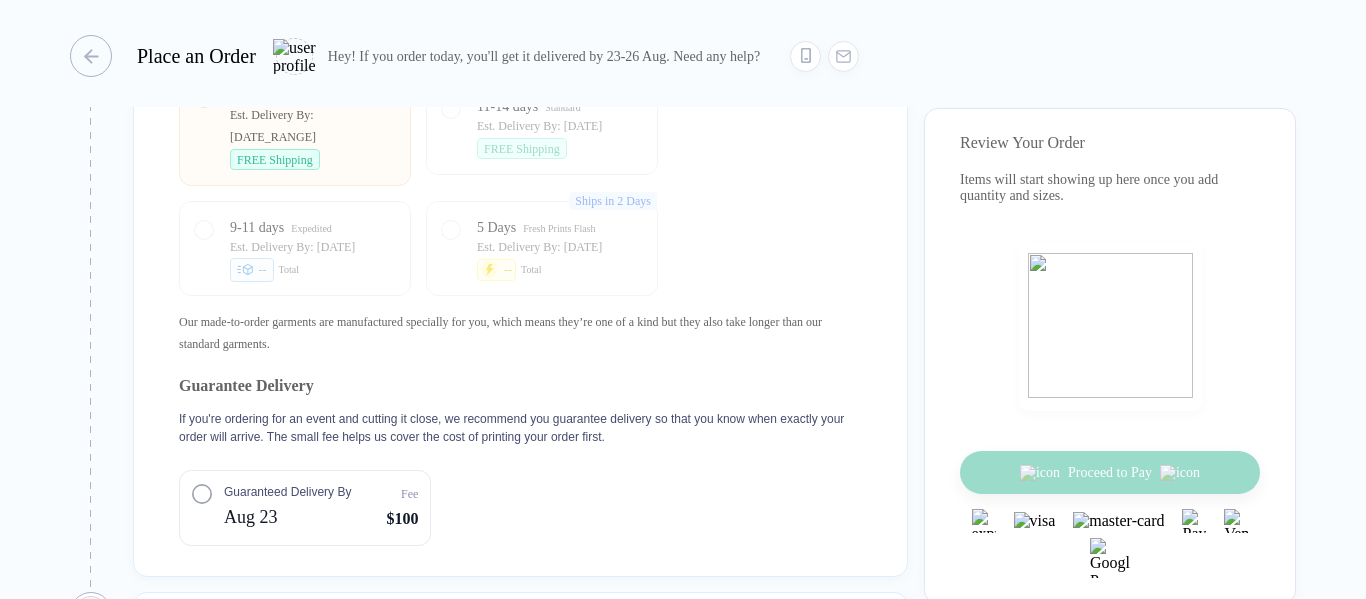 scroll, scrollTop: 2584, scrollLeft: 0, axis: vertical 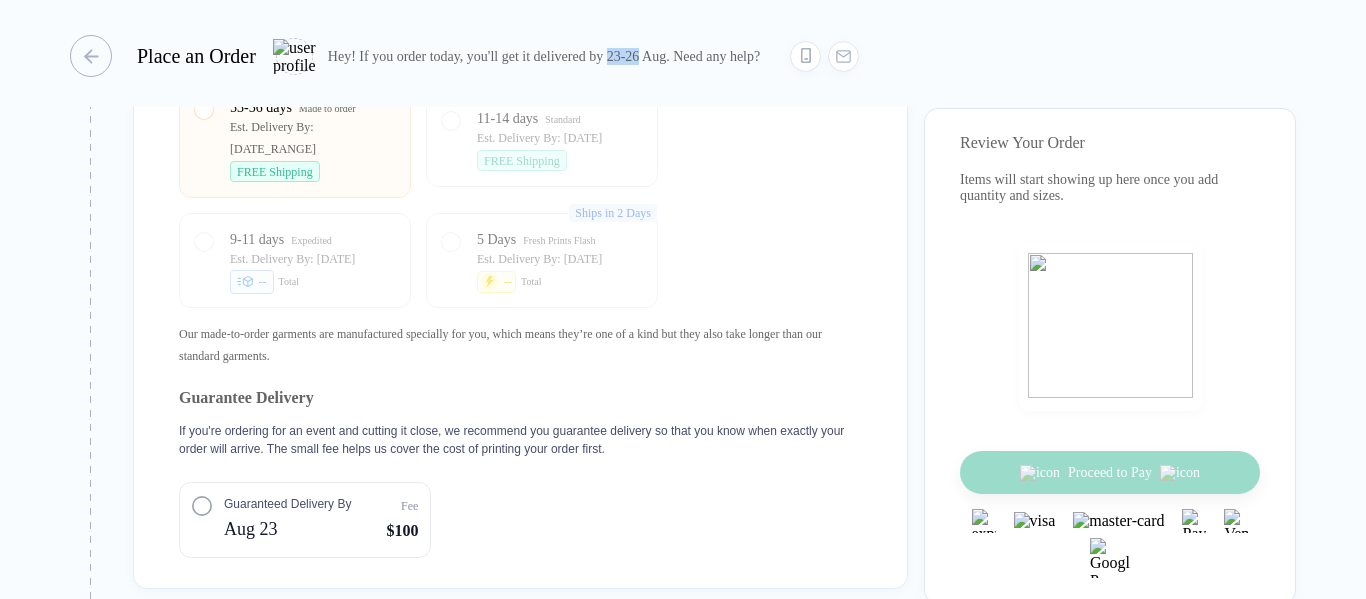drag, startPoint x: 676, startPoint y: 53, endPoint x: 716, endPoint y: 52, distance: 40.012497 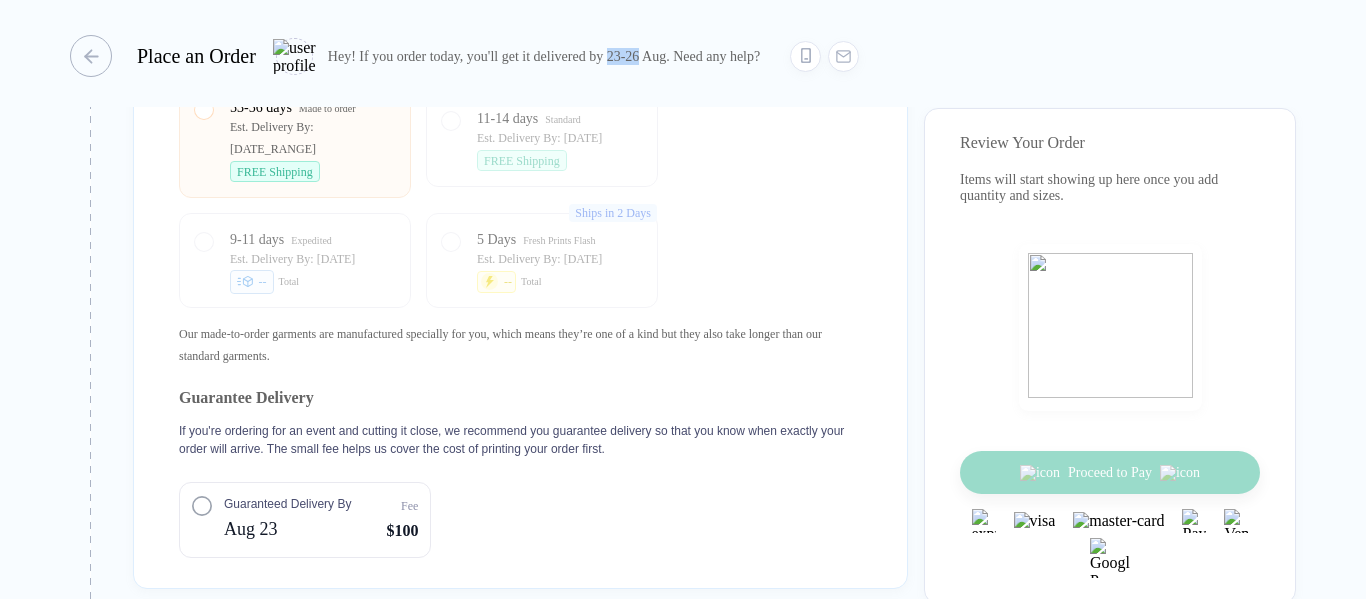 click on "Hey! If you order today, you'll get it delivered by 23-26 Aug. Need any help?" at bounding box center [544, 56] 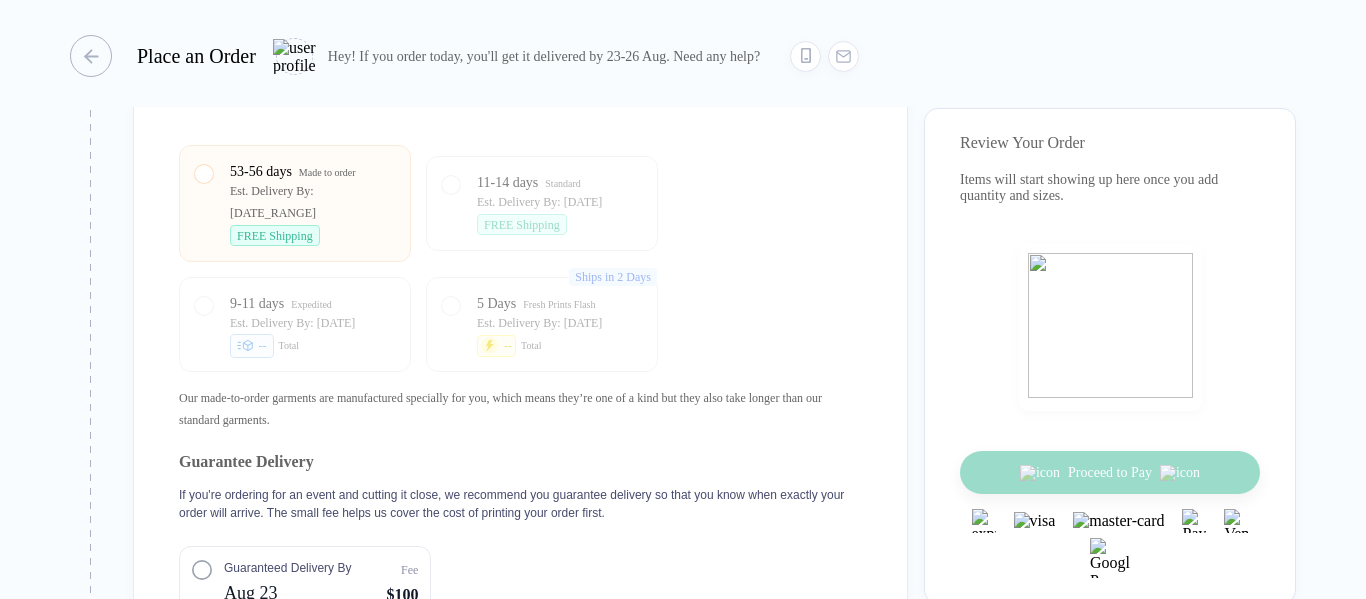 scroll, scrollTop: 2484, scrollLeft: 0, axis: vertical 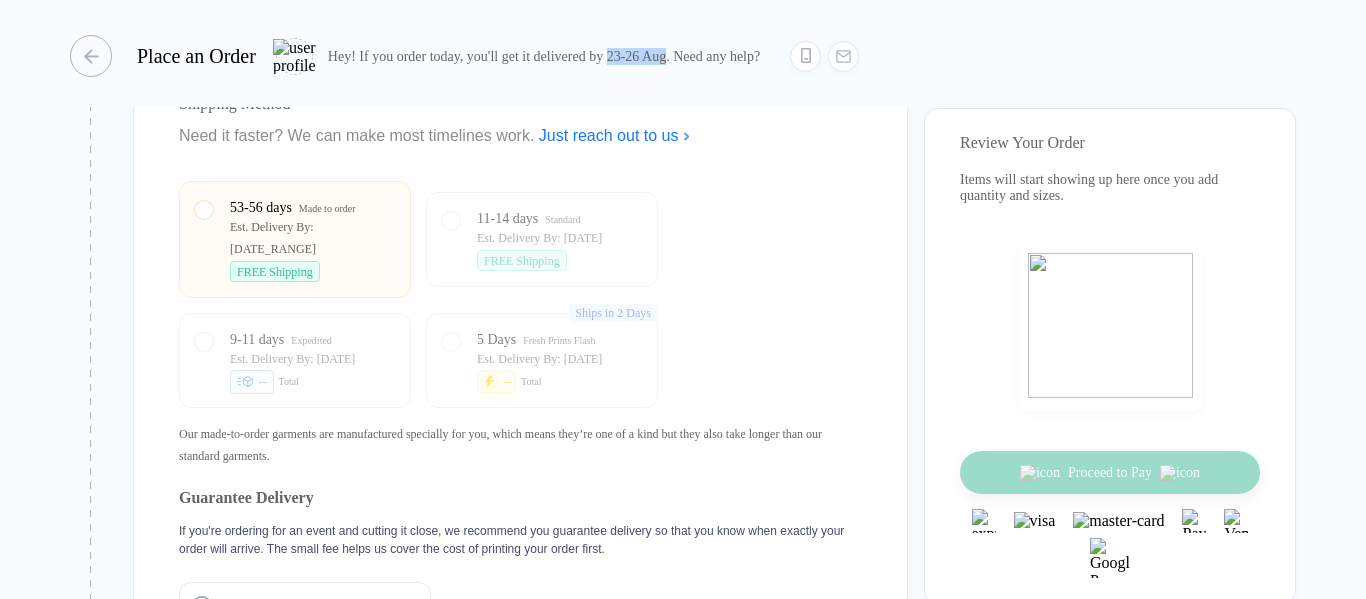 drag, startPoint x: 677, startPoint y: 54, endPoint x: 747, endPoint y: 56, distance: 70.028564 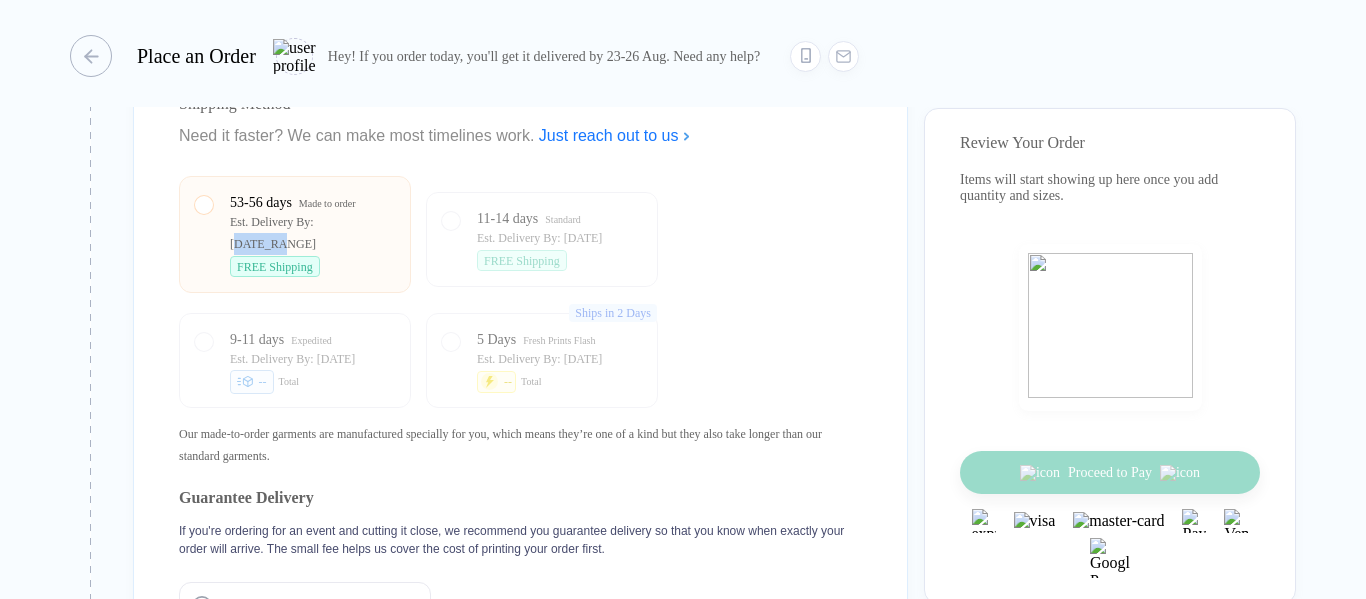 drag, startPoint x: 332, startPoint y: 243, endPoint x: 377, endPoint y: 244, distance: 45.01111 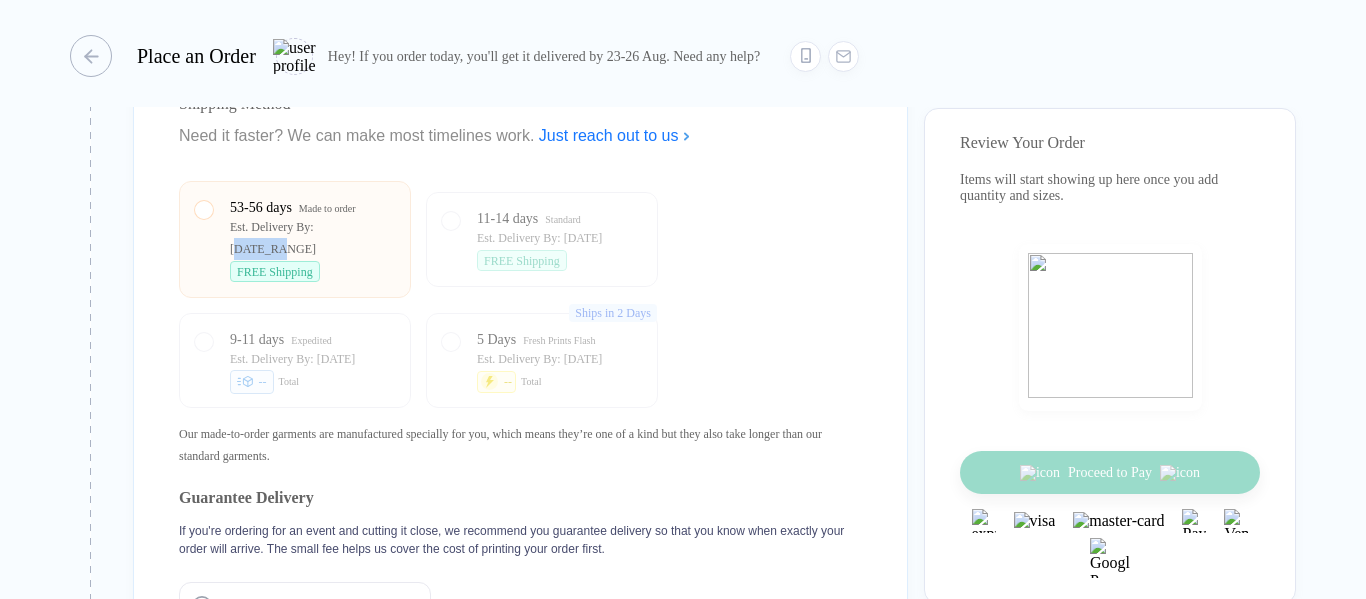 scroll, scrollTop: 2232, scrollLeft: 0, axis: vertical 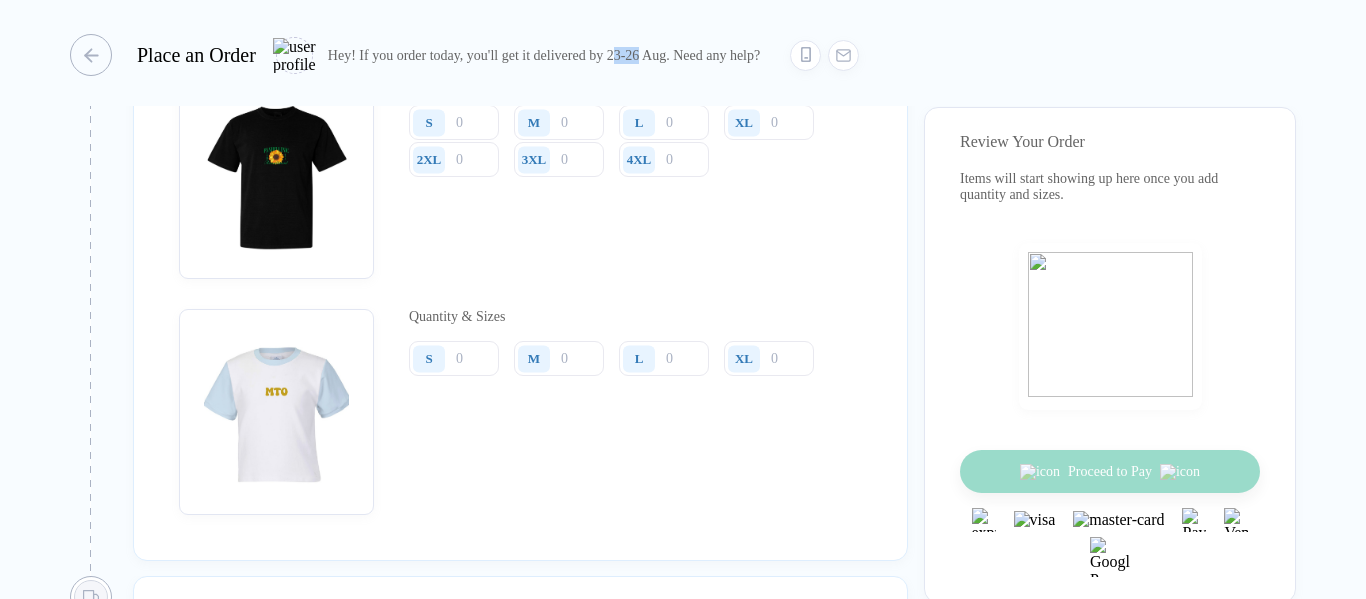 drag, startPoint x: 705, startPoint y: 69, endPoint x: 716, endPoint y: 69, distance: 11 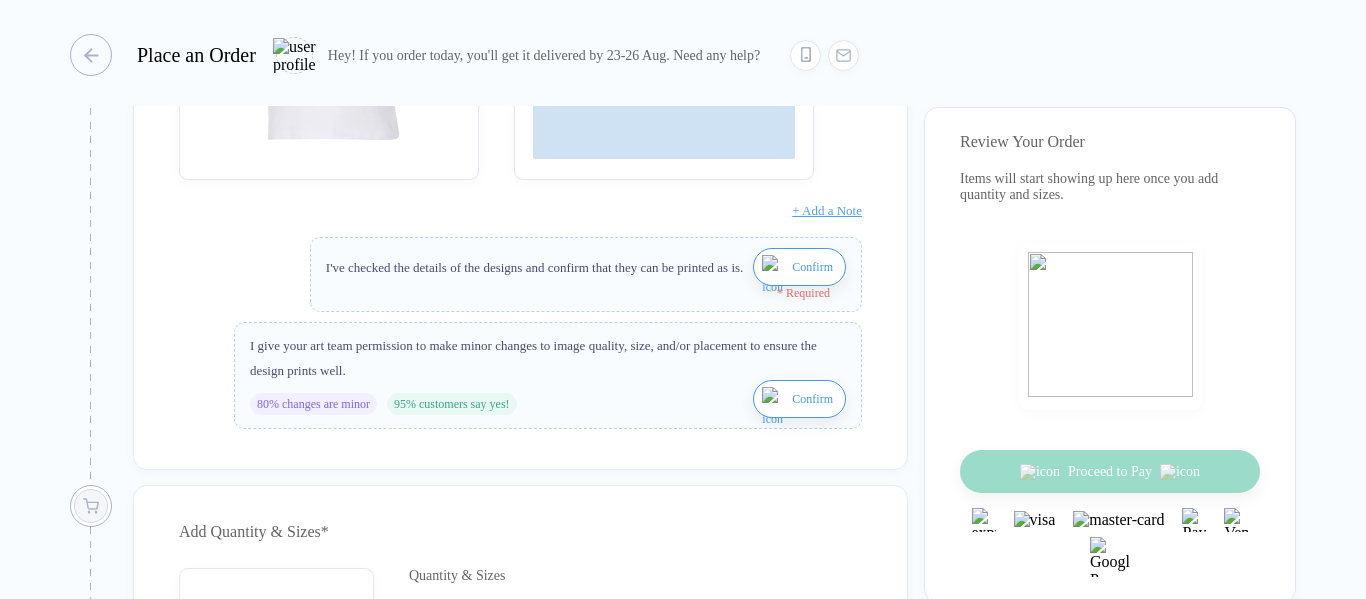 scroll, scrollTop: 1119, scrollLeft: 0, axis: vertical 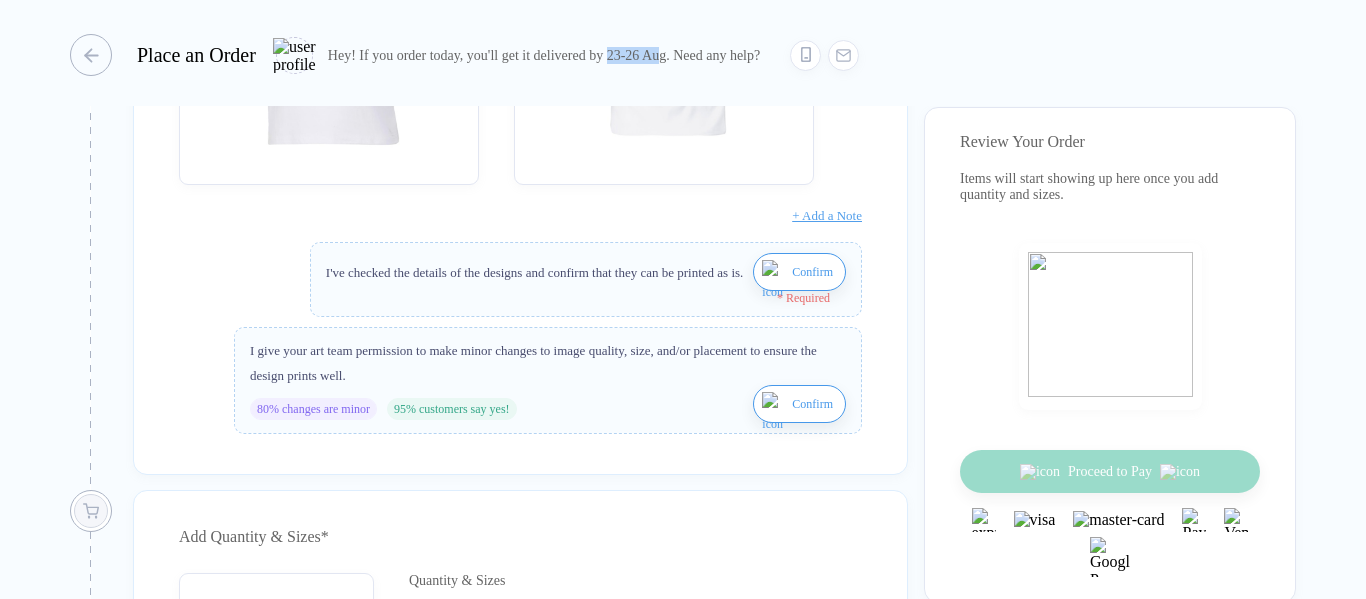 drag, startPoint x: 675, startPoint y: 52, endPoint x: 727, endPoint y: 68, distance: 54.405884 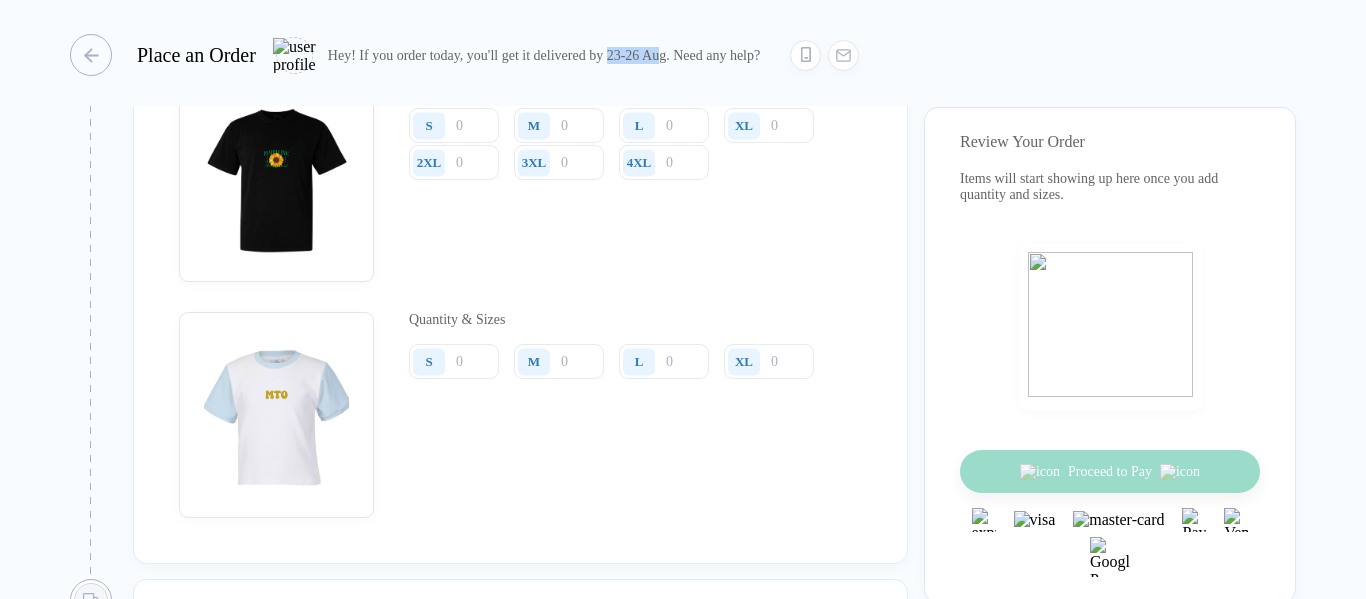scroll, scrollTop: 1719, scrollLeft: 0, axis: vertical 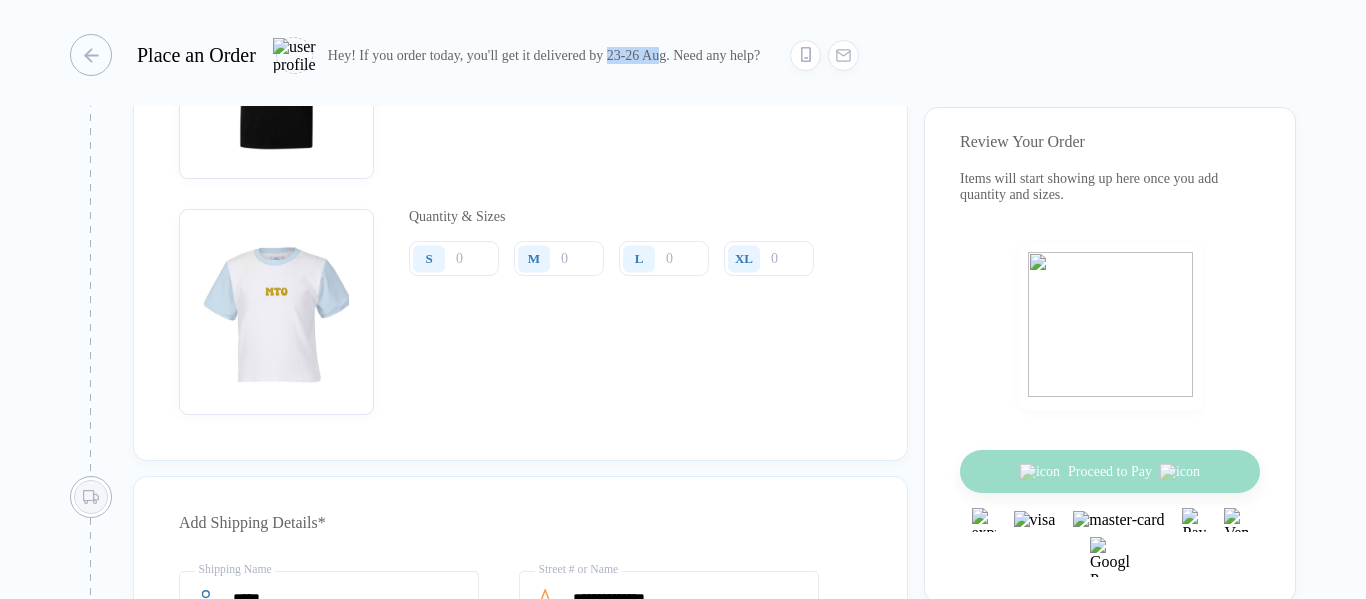 click on "Hey! If you order today, you'll get it delivered by 23-26 Aug. Need any help?" at bounding box center (544, 55) 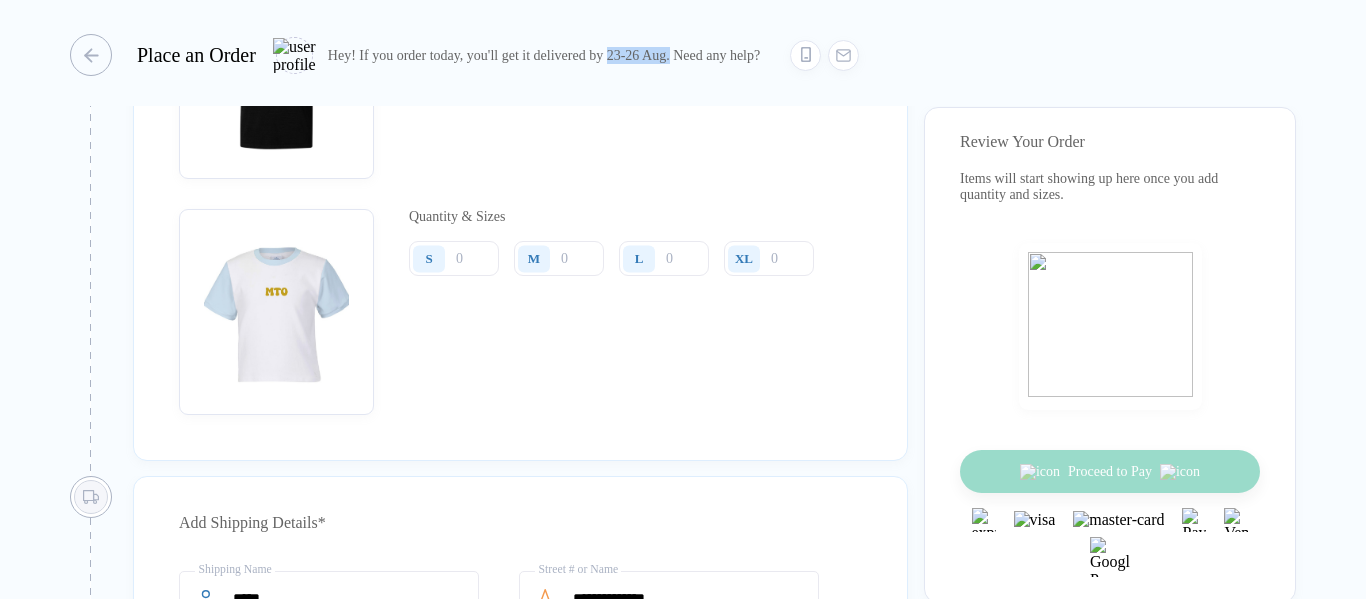 drag, startPoint x: 679, startPoint y: 50, endPoint x: 751, endPoint y: 48, distance: 72.02777 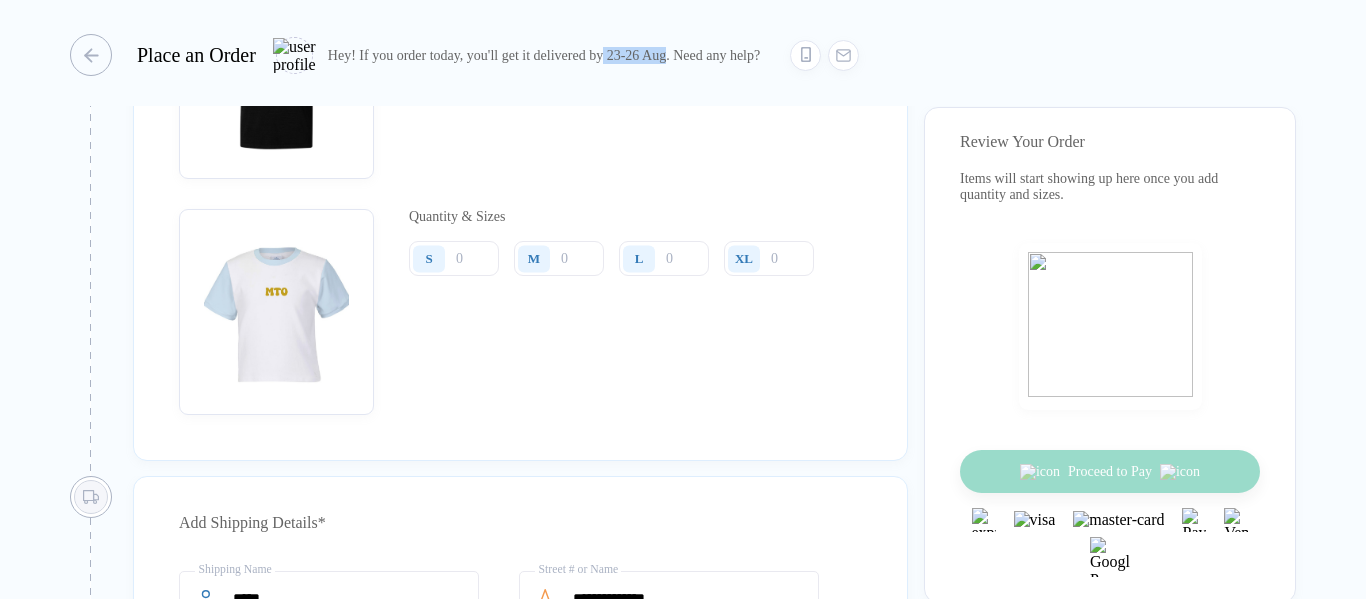 drag, startPoint x: 670, startPoint y: 53, endPoint x: 748, endPoint y: 56, distance: 78.05767 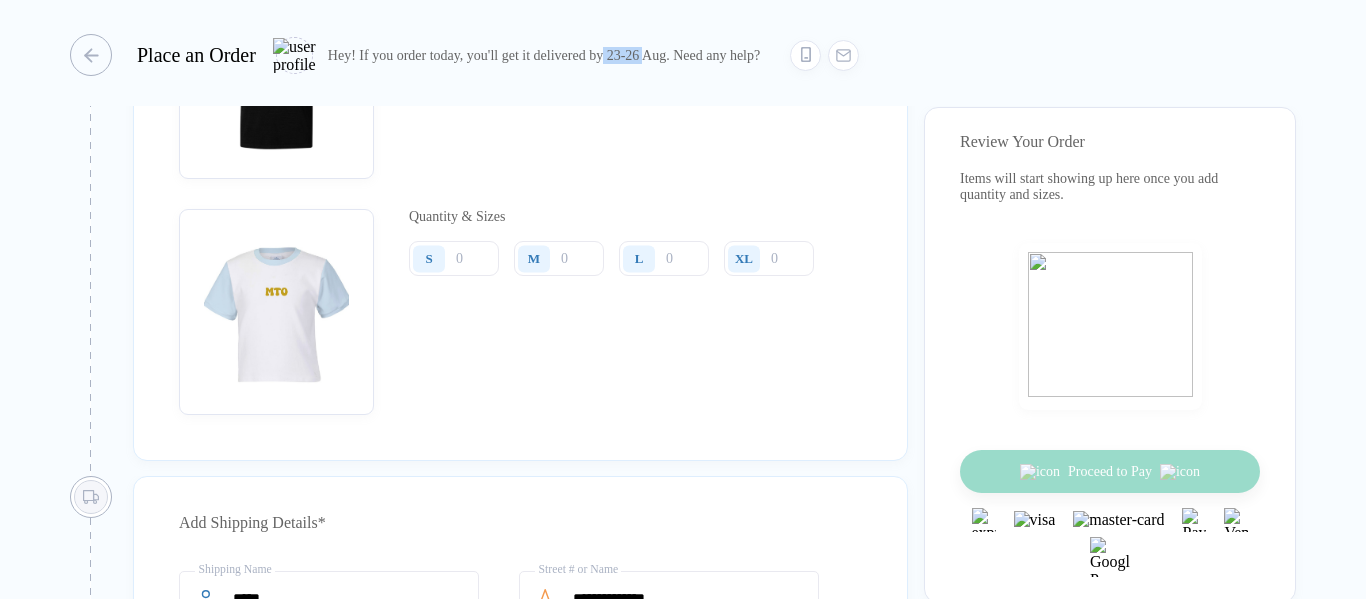 drag, startPoint x: 699, startPoint y: 52, endPoint x: 722, endPoint y: 54, distance: 23.086792 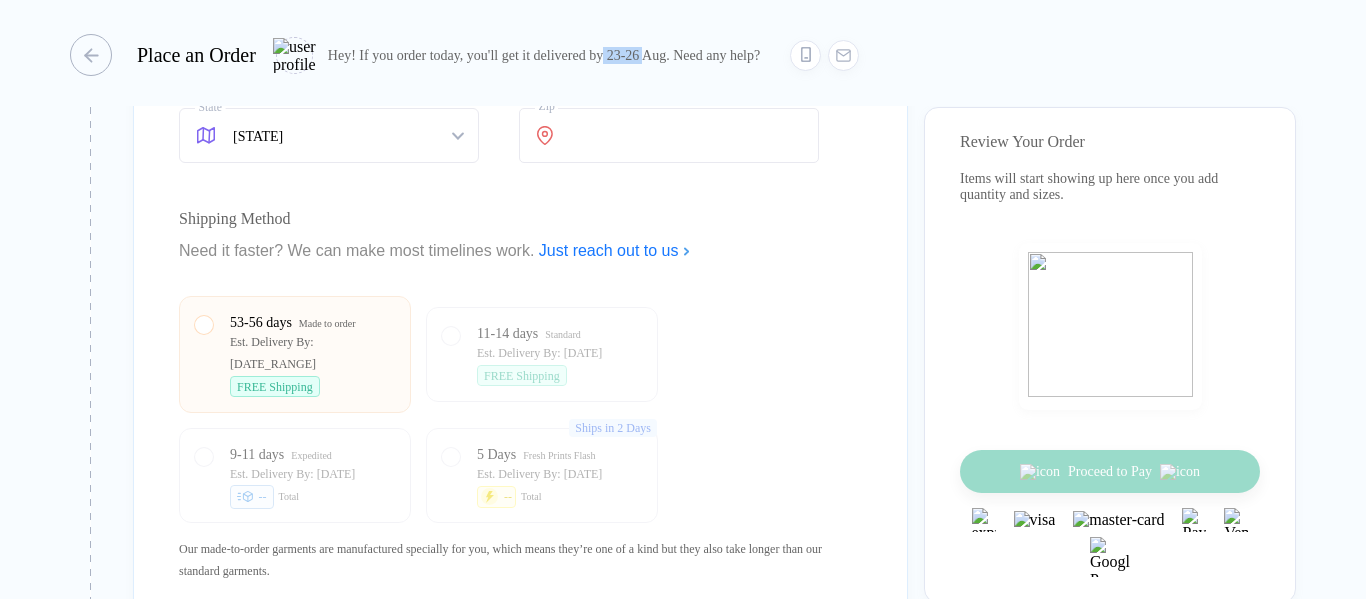 scroll, scrollTop: 2484, scrollLeft: 0, axis: vertical 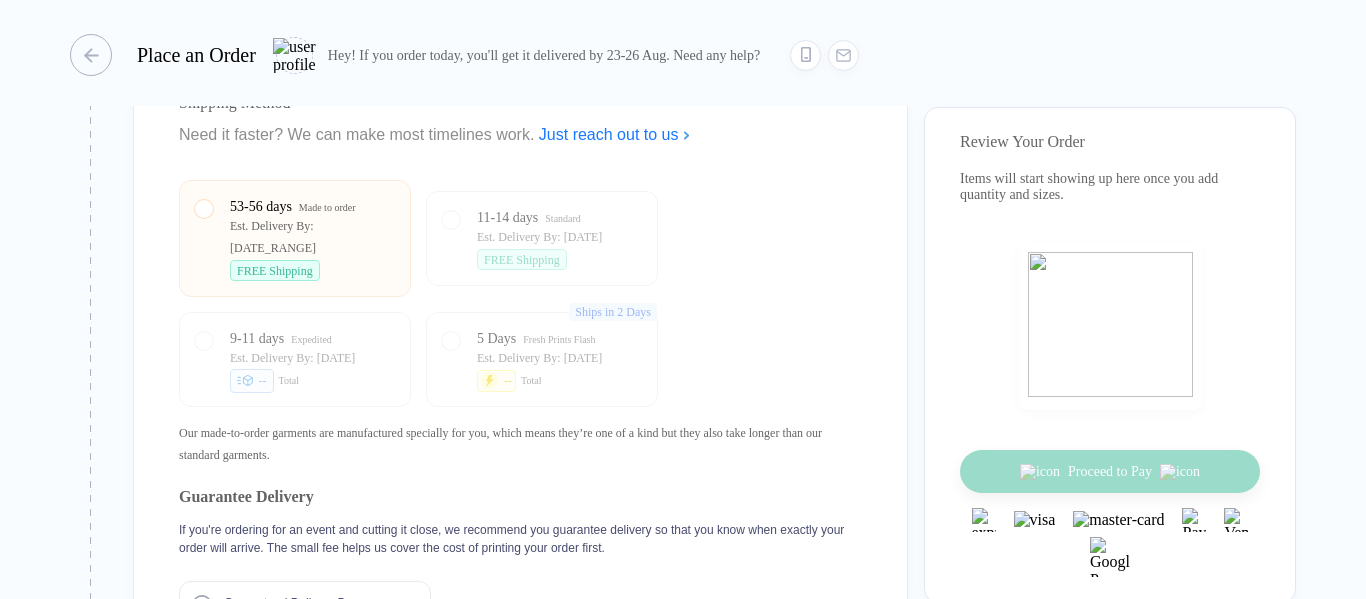 click on "Hey! If you order today, you'll get it delivered by 23-26 Aug. Need any help?" at bounding box center (544, 55) 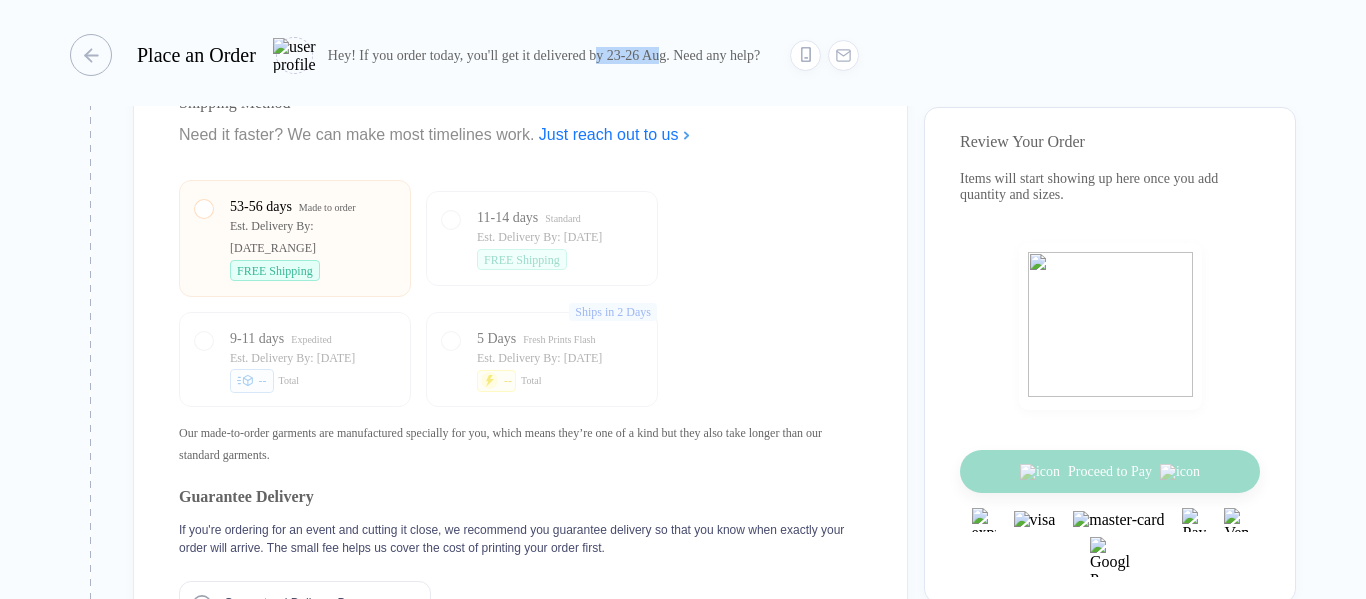 drag, startPoint x: 663, startPoint y: 53, endPoint x: 741, endPoint y: 58, distance: 78.160095 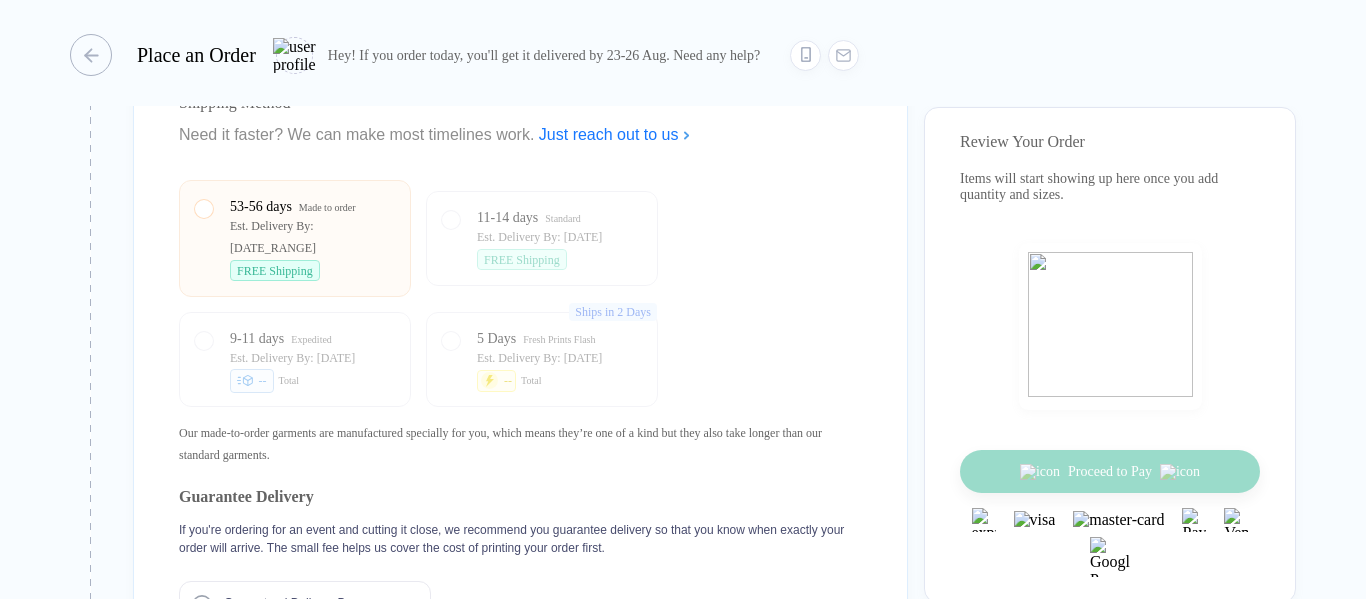 click on "Hey! If you order today, you'll get it delivered by 23-26 Aug. Need any help?" at bounding box center [544, 55] 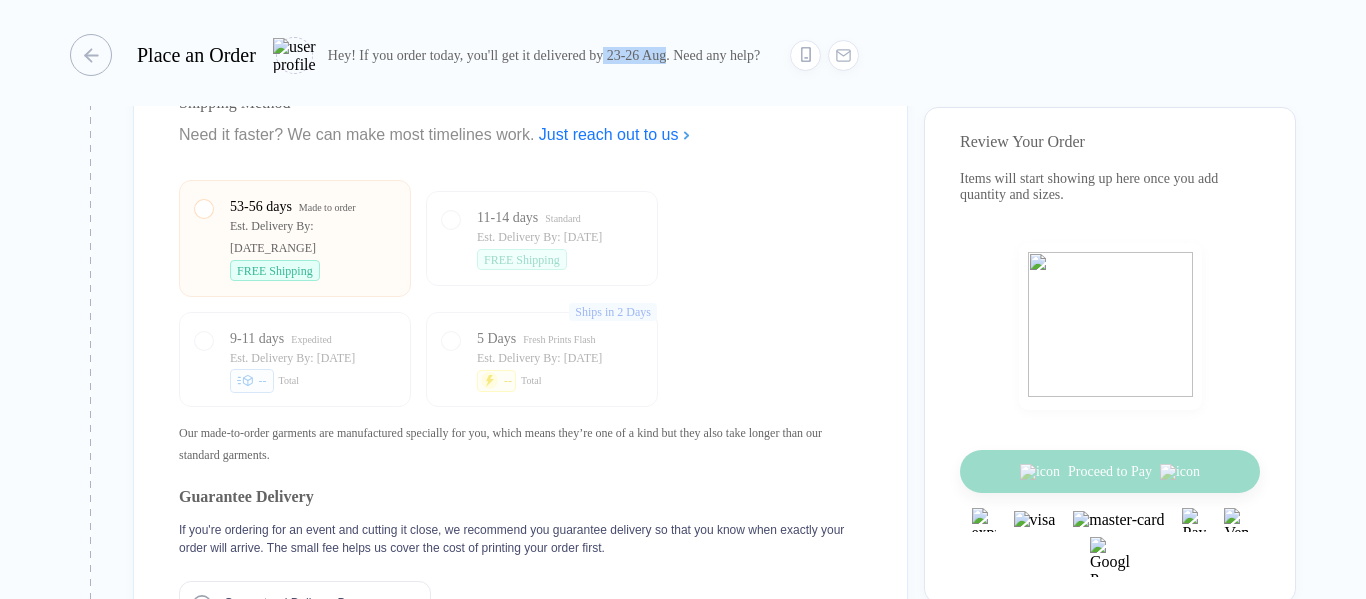 drag, startPoint x: 672, startPoint y: 58, endPoint x: 742, endPoint y: 58, distance: 70 